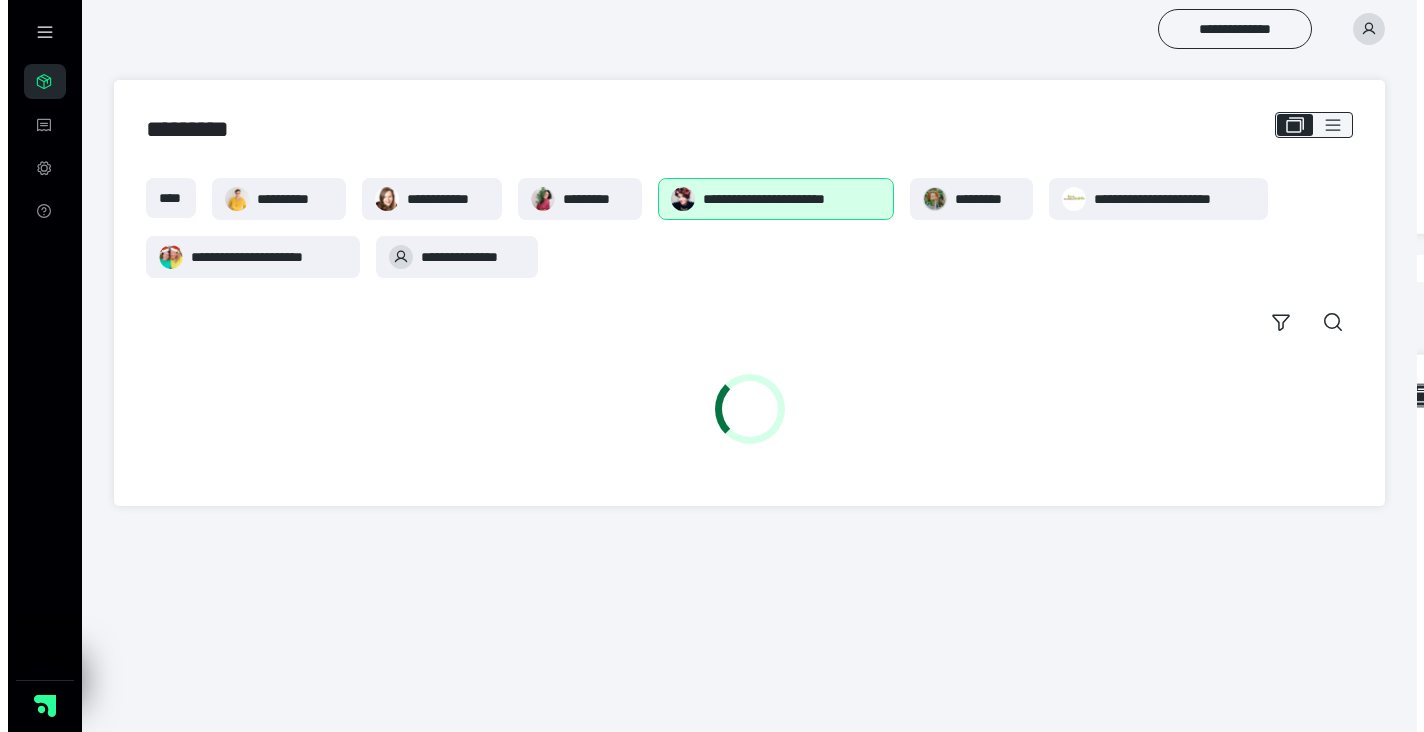 scroll, scrollTop: 0, scrollLeft: 0, axis: both 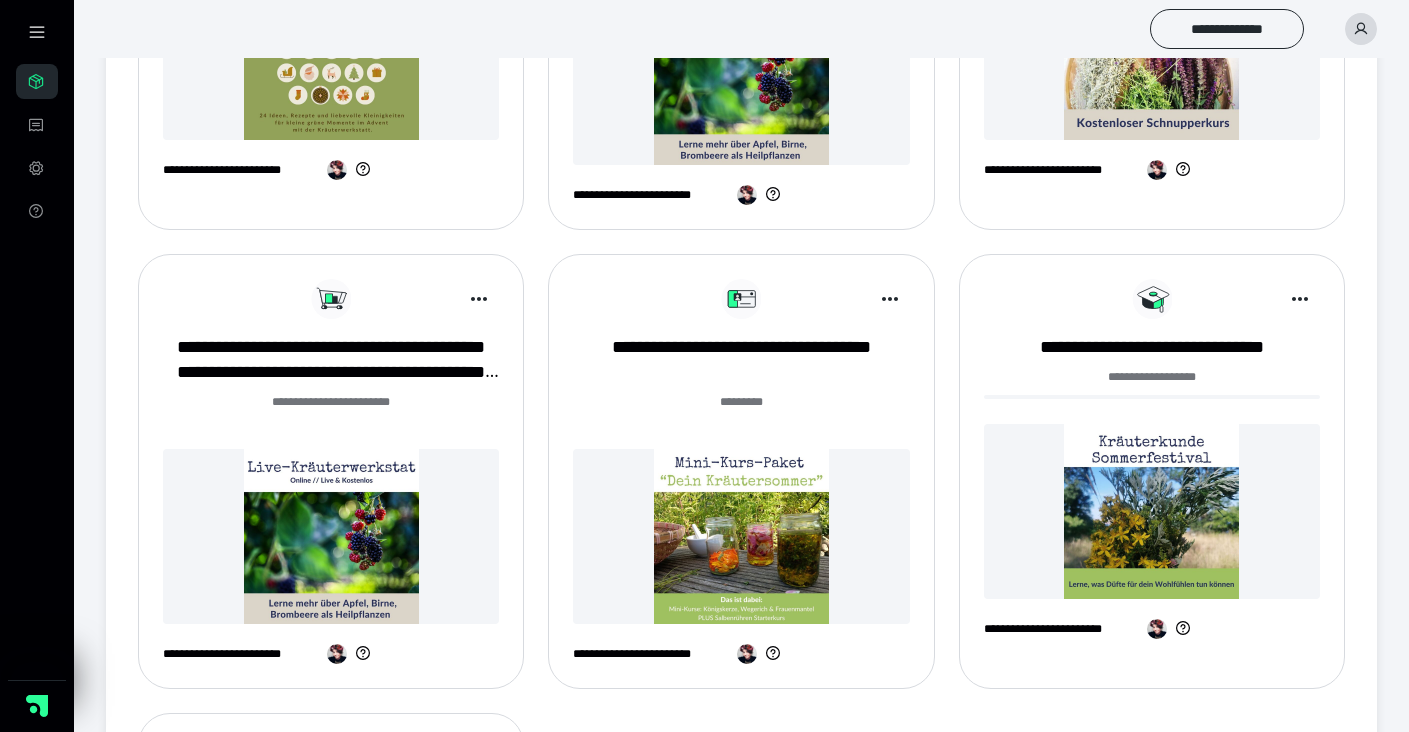 click at bounding box center (741, 536) 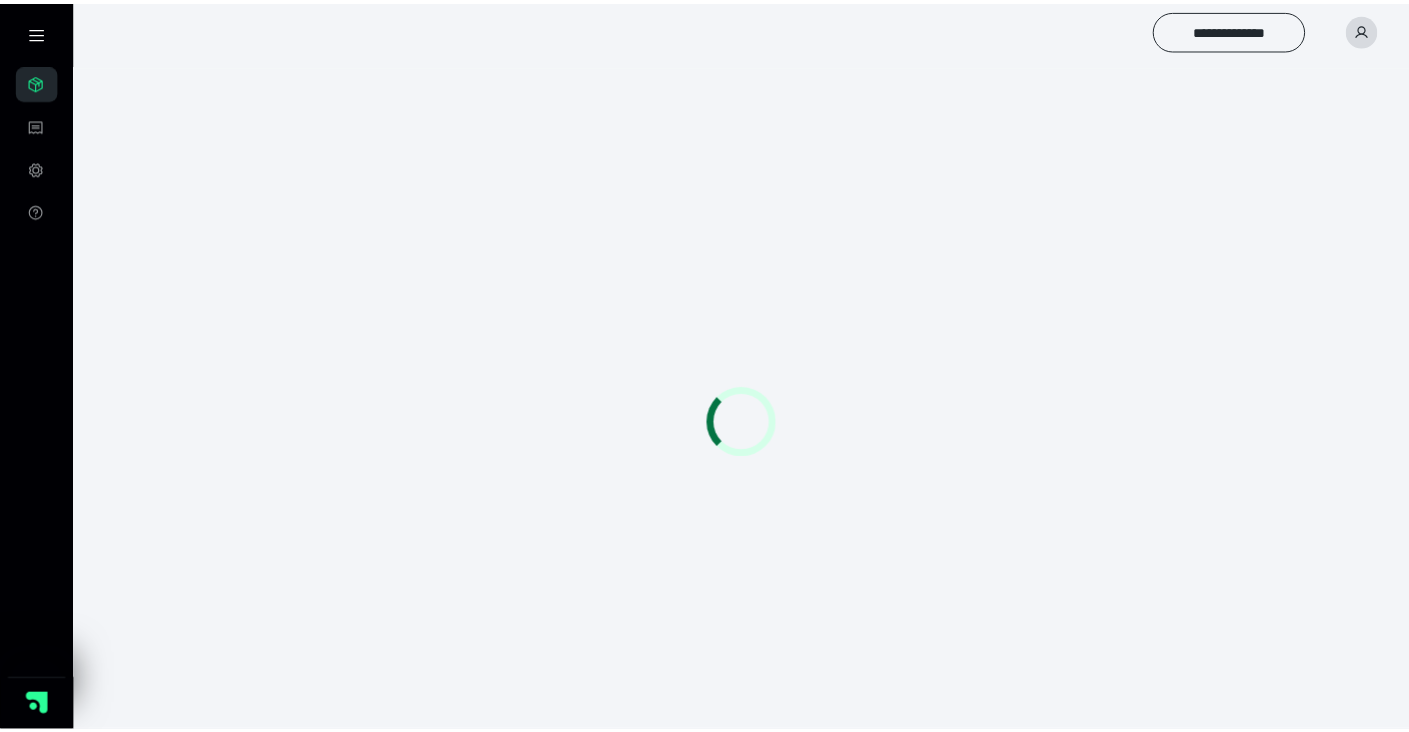 scroll, scrollTop: 0, scrollLeft: 0, axis: both 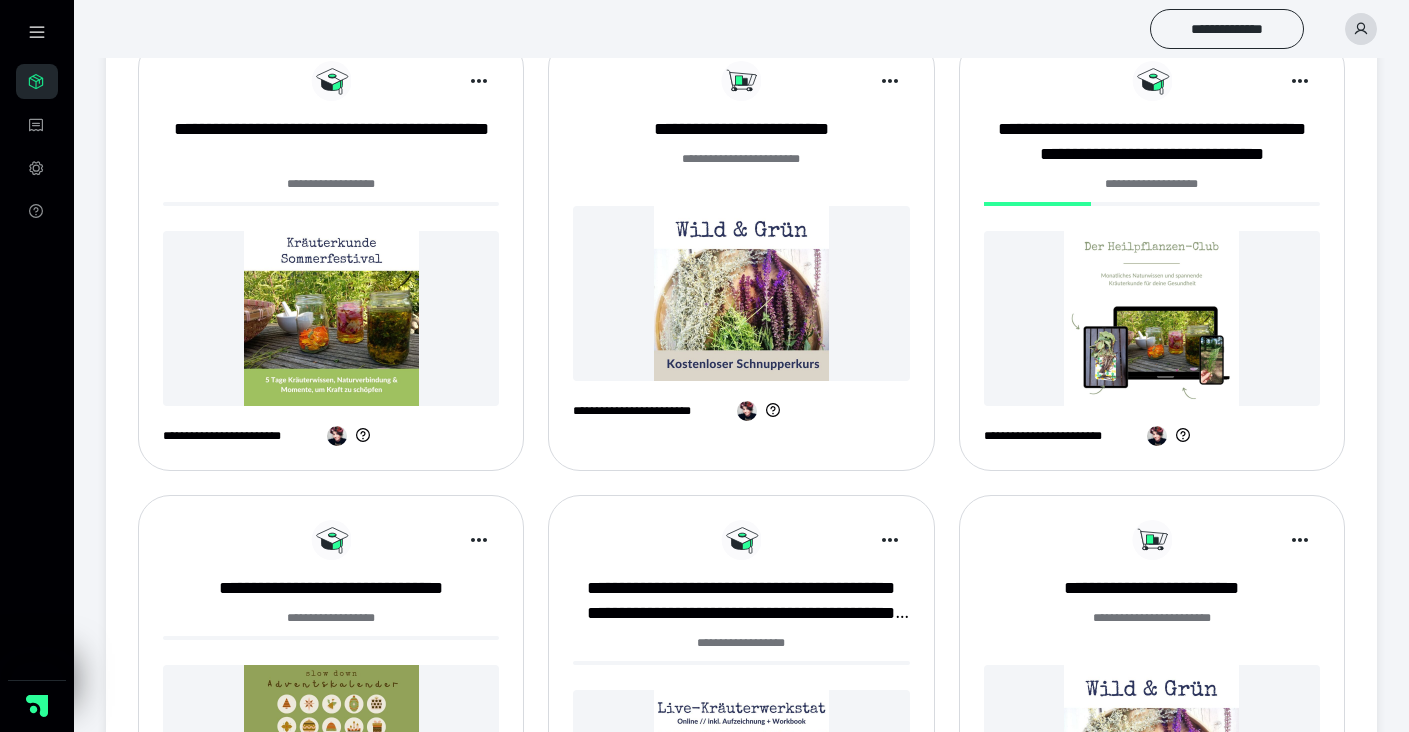 click at bounding box center (331, 318) 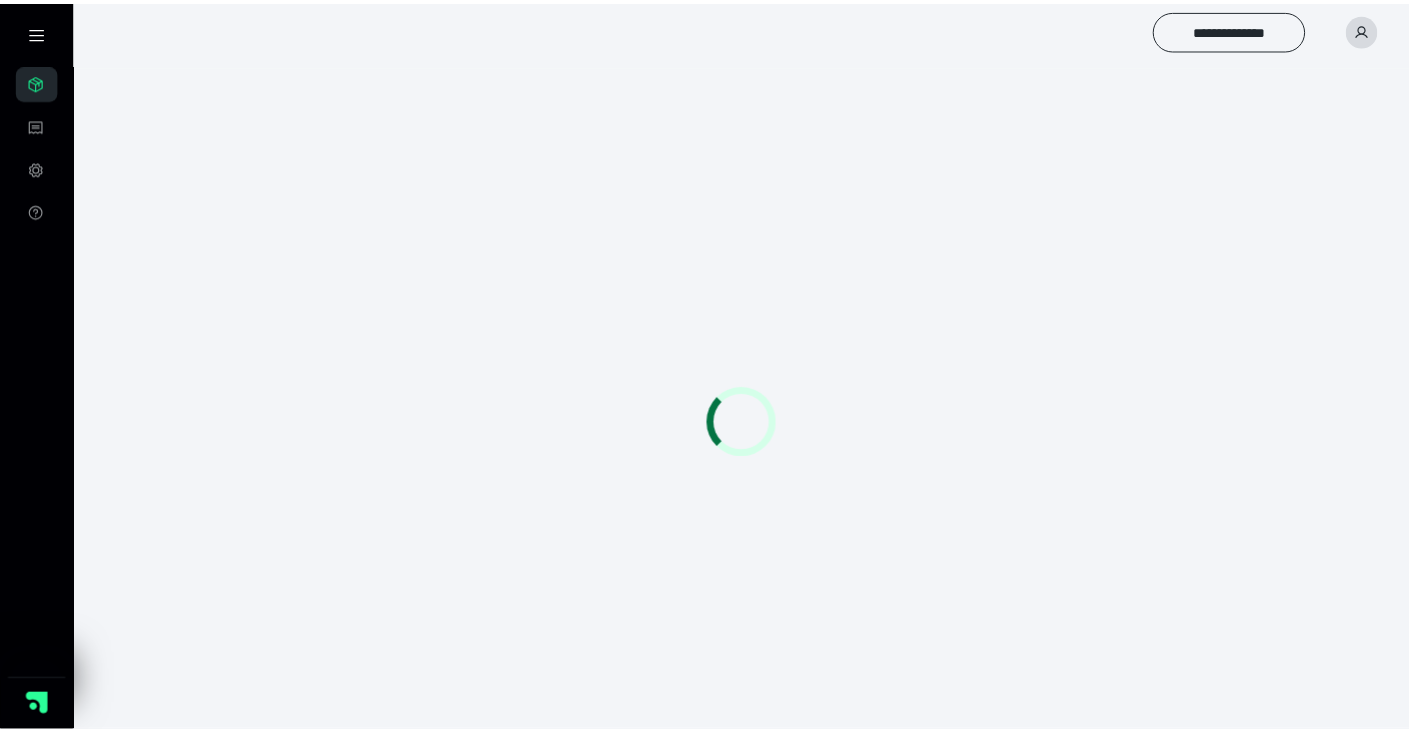 scroll, scrollTop: 0, scrollLeft: 0, axis: both 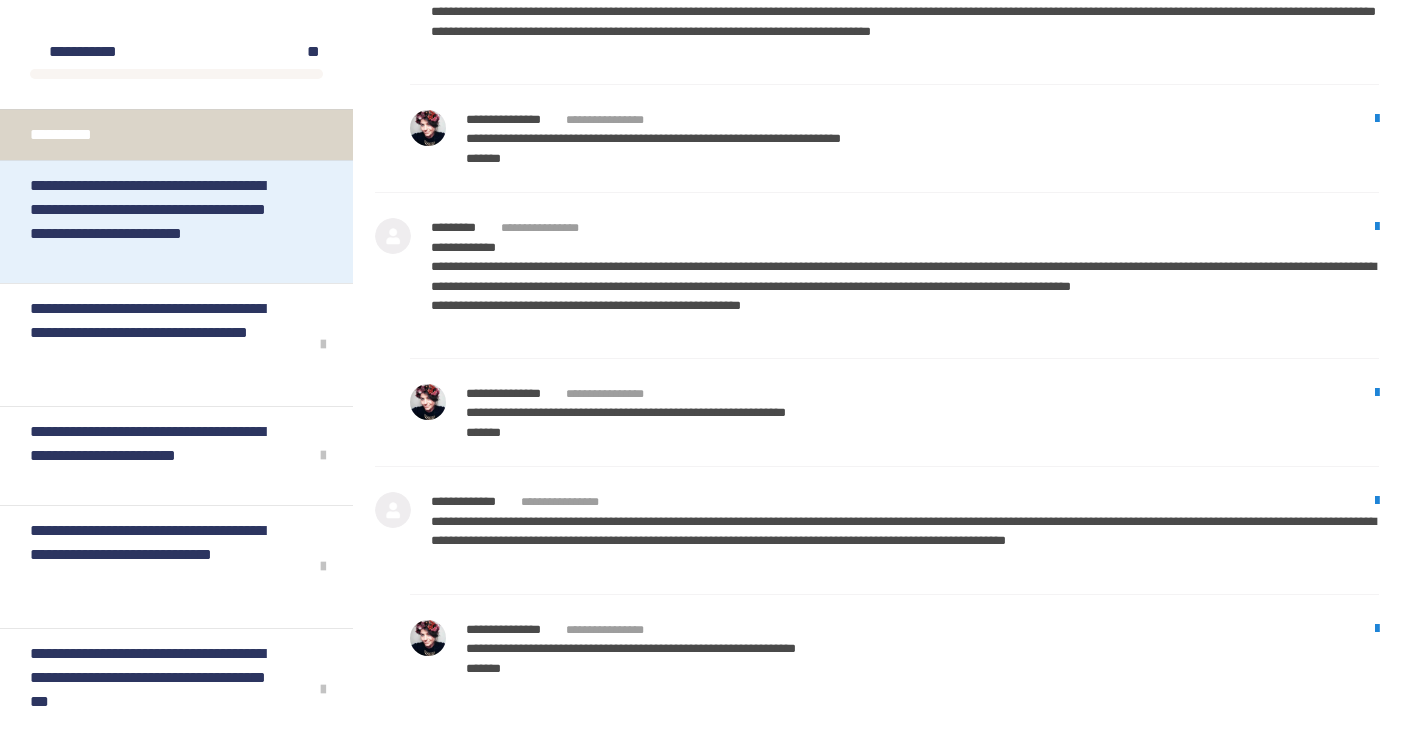 click on "**********" at bounding box center [161, 222] 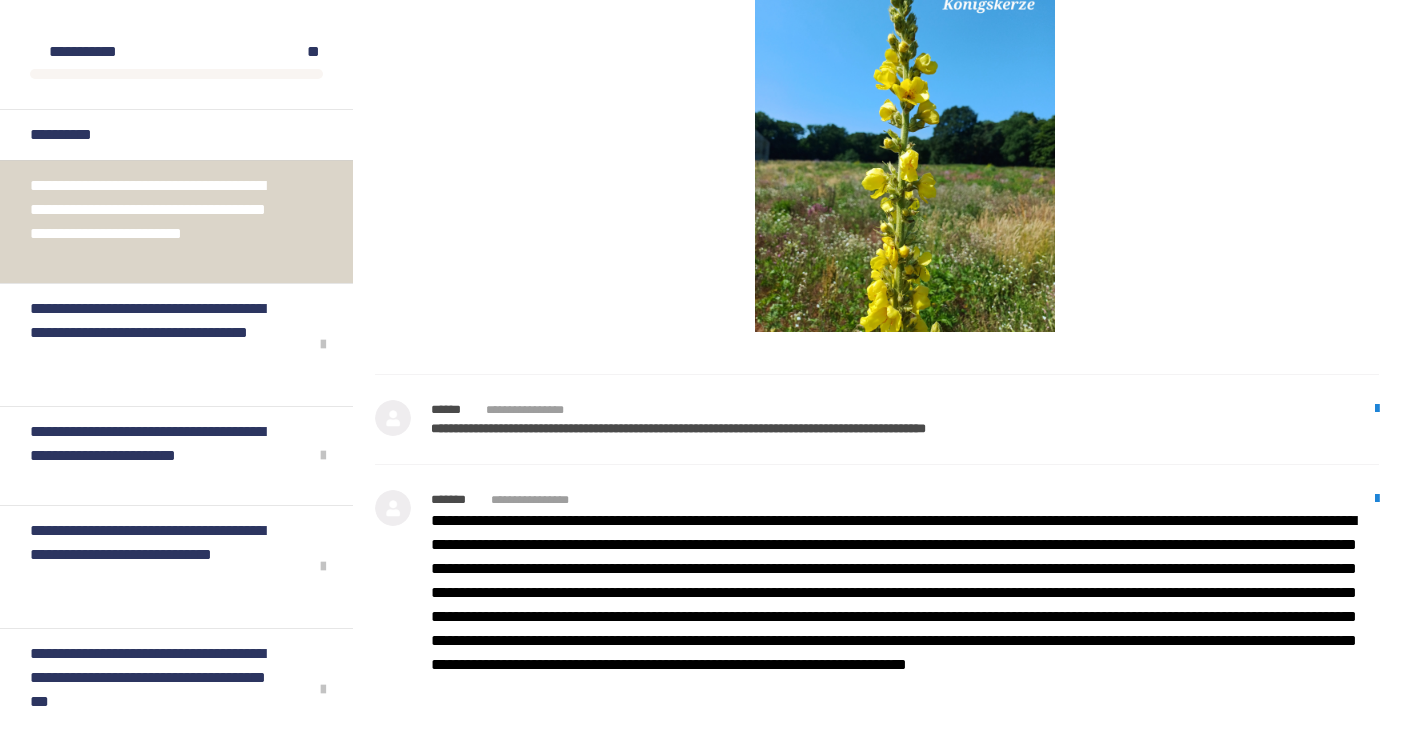 scroll, scrollTop: 5887, scrollLeft: 0, axis: vertical 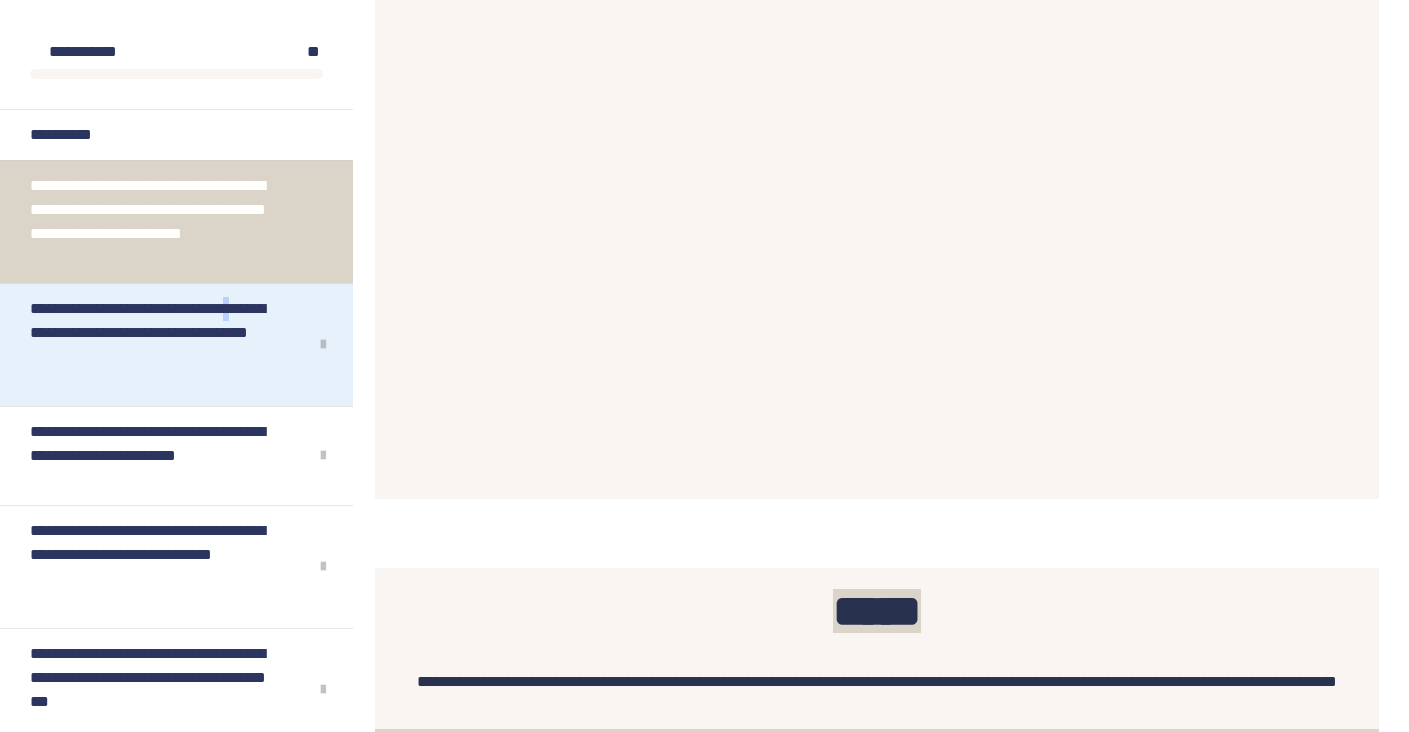 click on "**********" at bounding box center [154, 345] 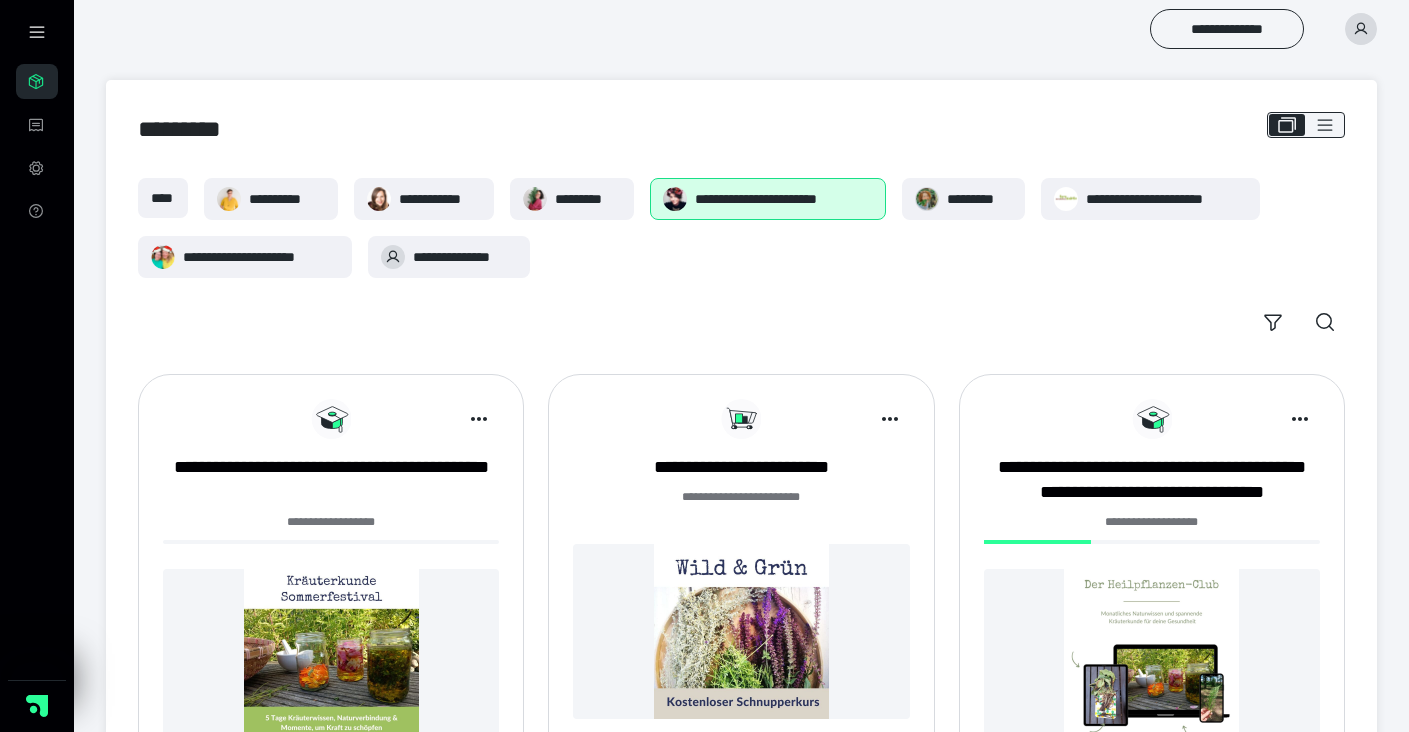 scroll, scrollTop: 0, scrollLeft: 0, axis: both 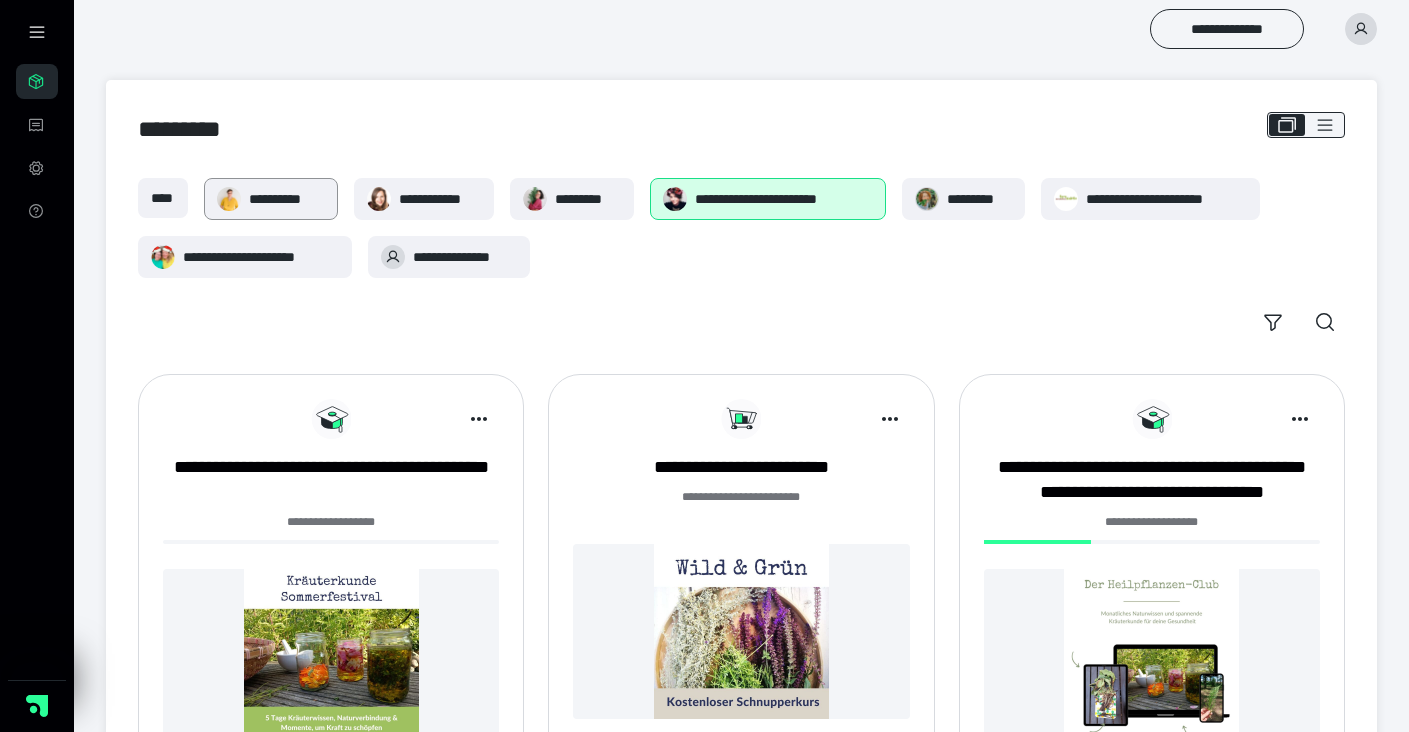 click on "**********" at bounding box center [287, 199] 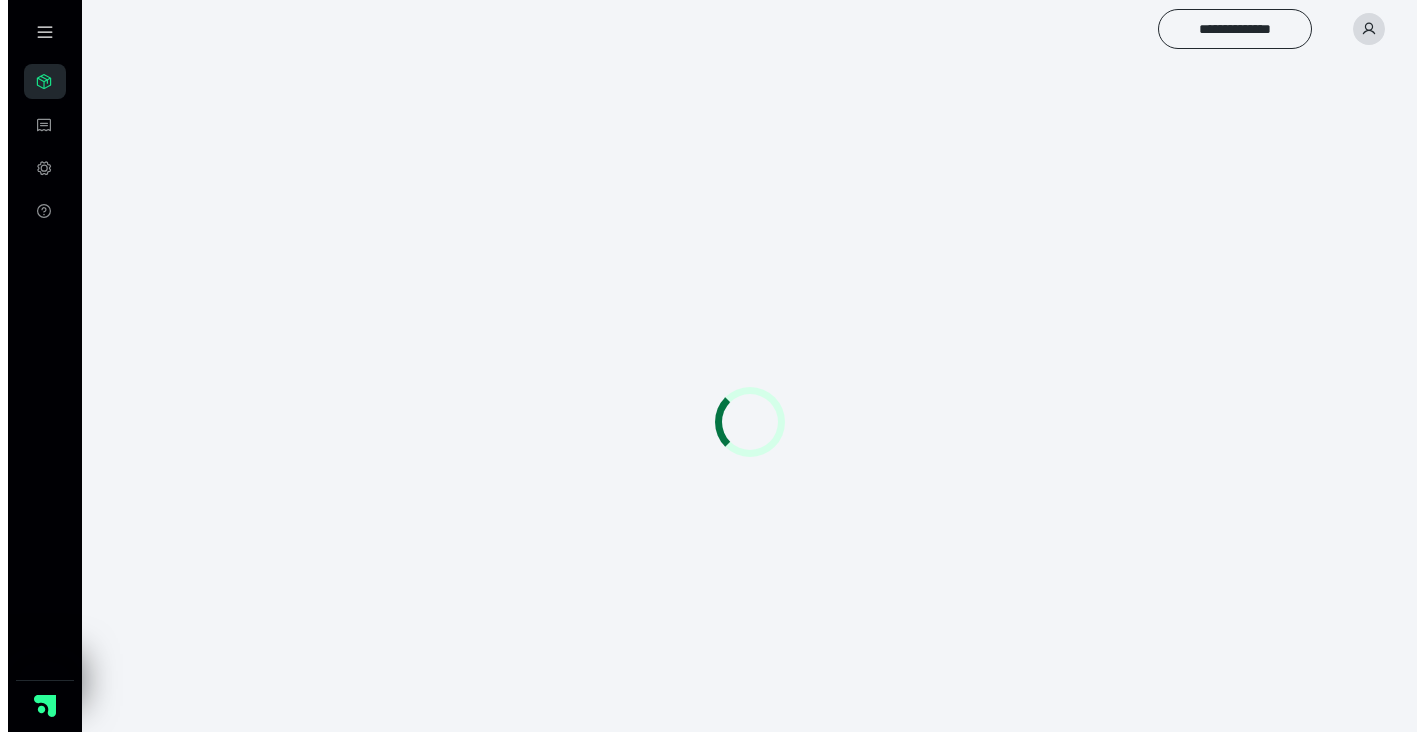 scroll, scrollTop: 0, scrollLeft: 0, axis: both 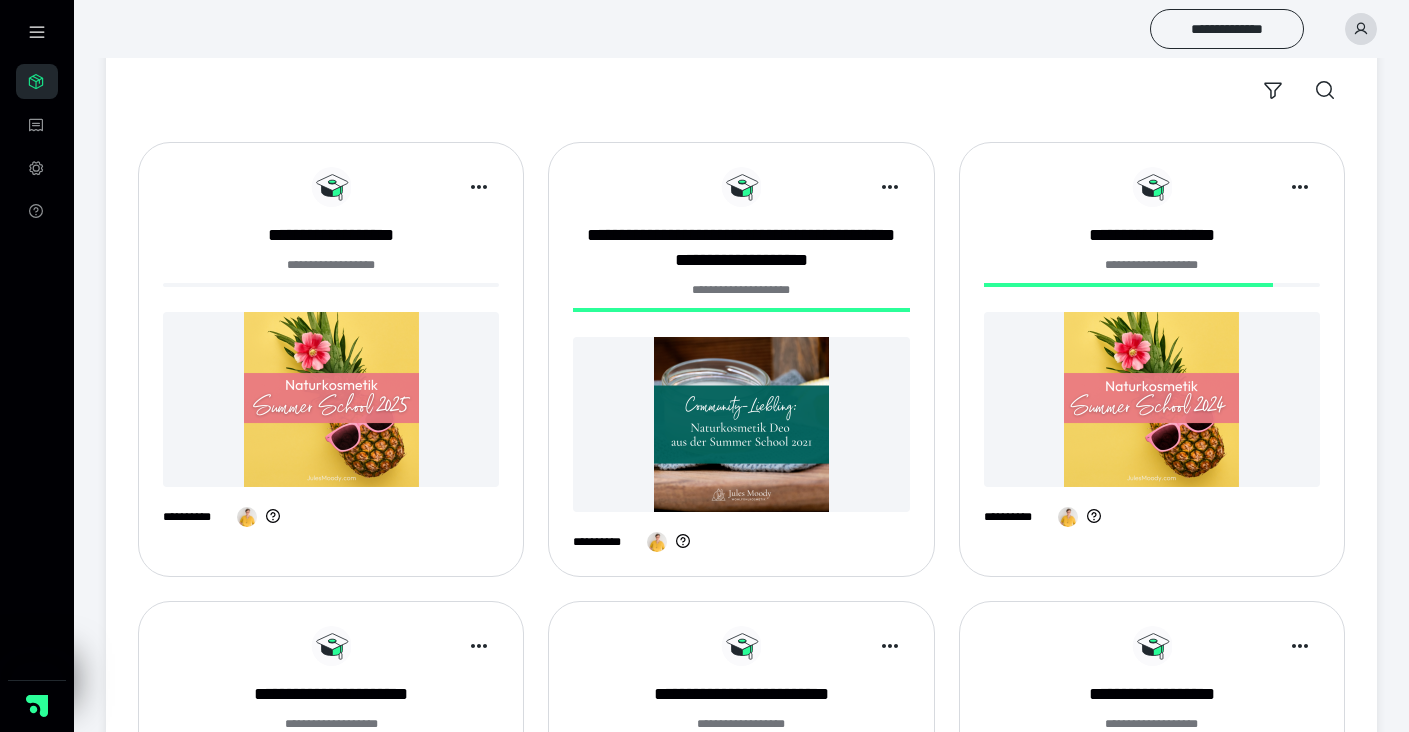 click at bounding box center (331, 399) 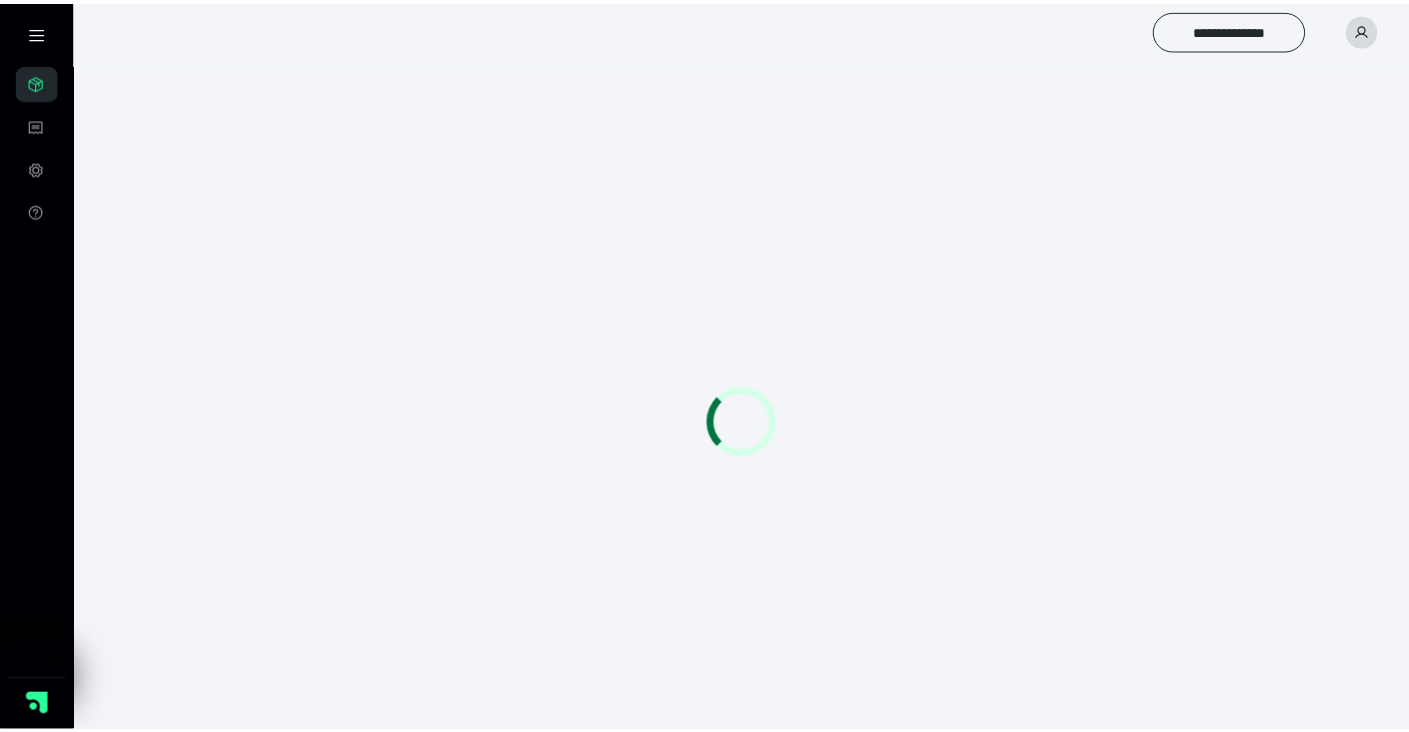 scroll, scrollTop: 0, scrollLeft: 0, axis: both 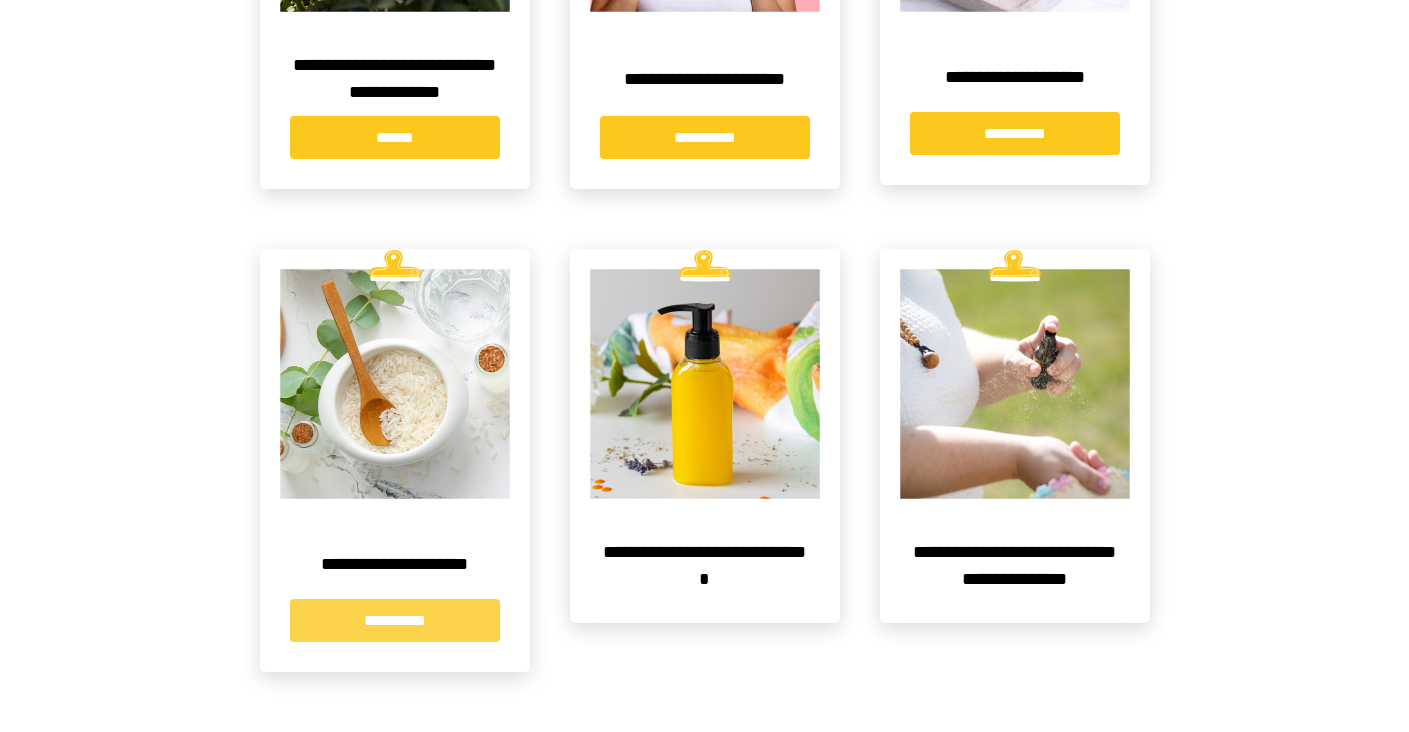 click on "**********" at bounding box center (395, 620) 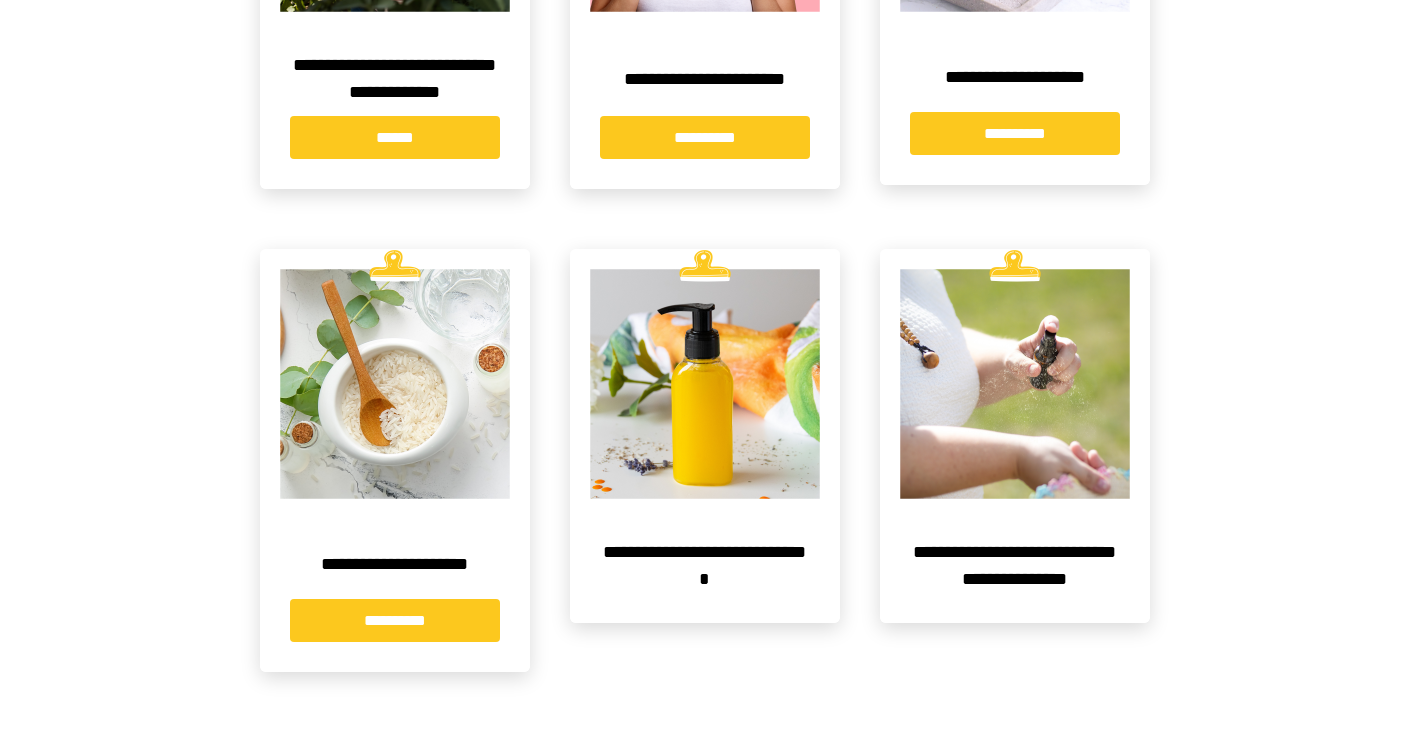 scroll, scrollTop: 0, scrollLeft: 0, axis: both 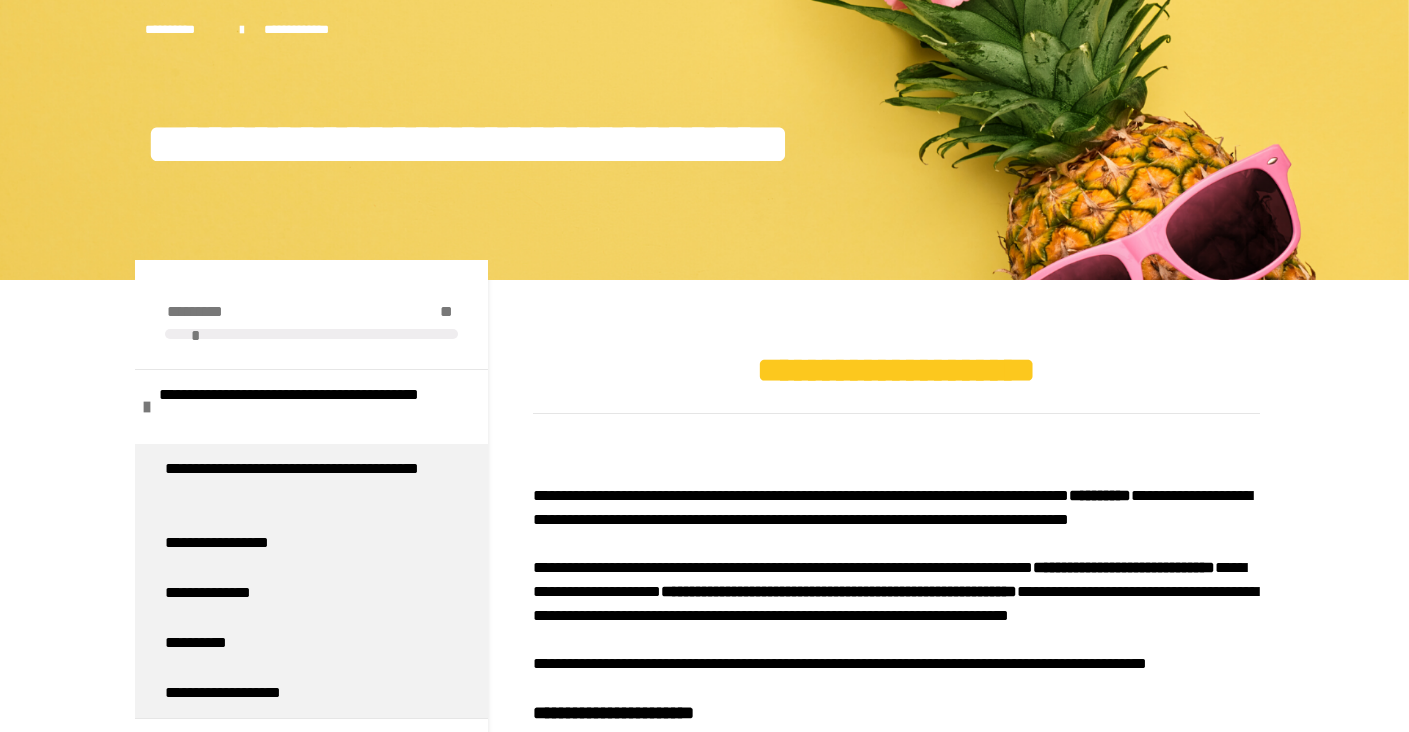 click on "**********" at bounding box center [704, 6024] 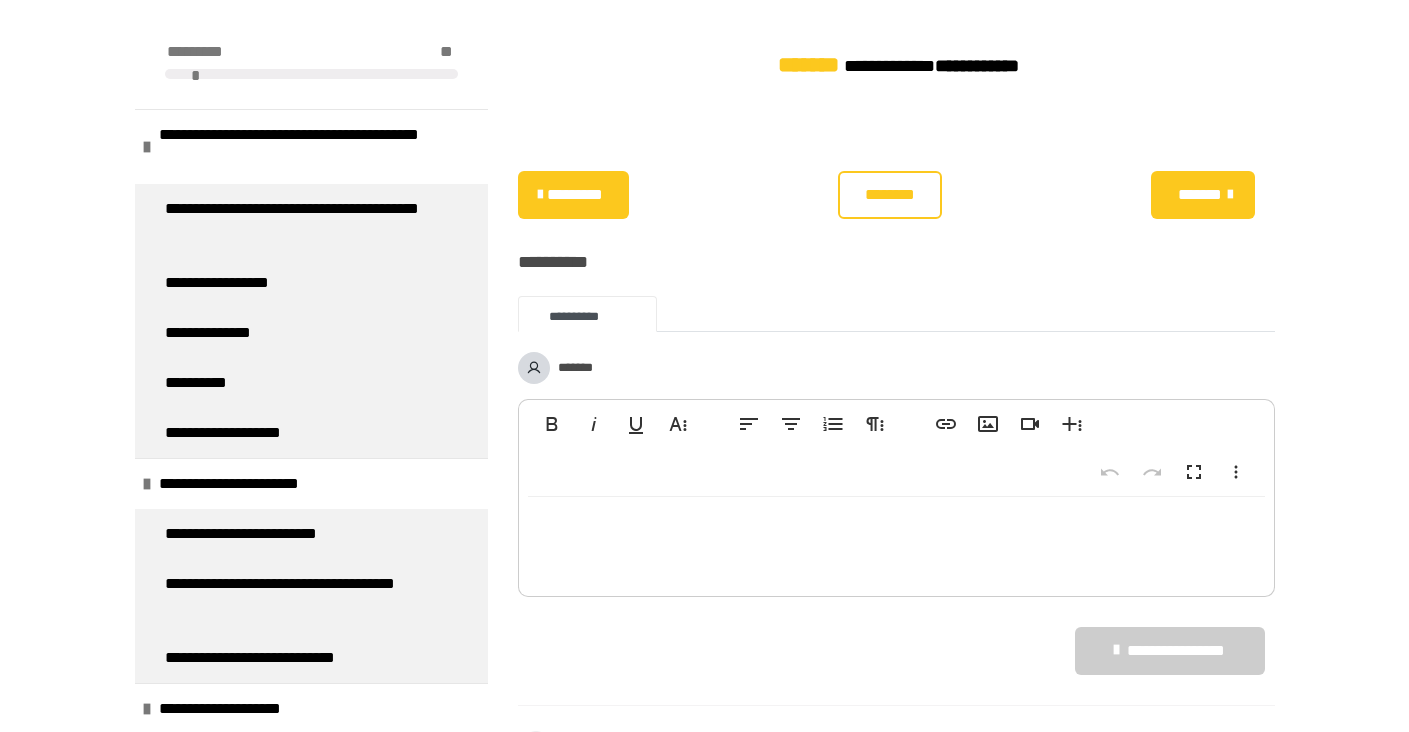 scroll, scrollTop: 2073, scrollLeft: 0, axis: vertical 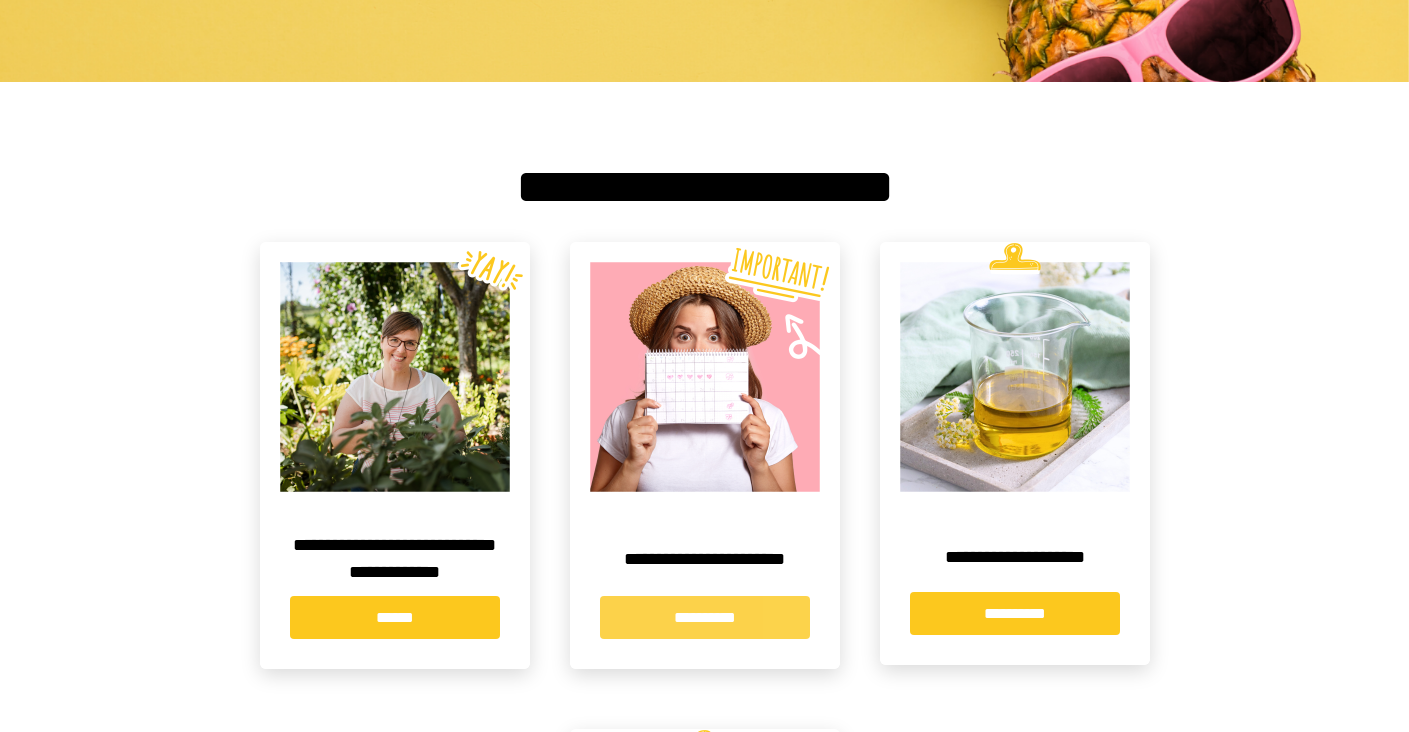 click on "**********" at bounding box center (705, 617) 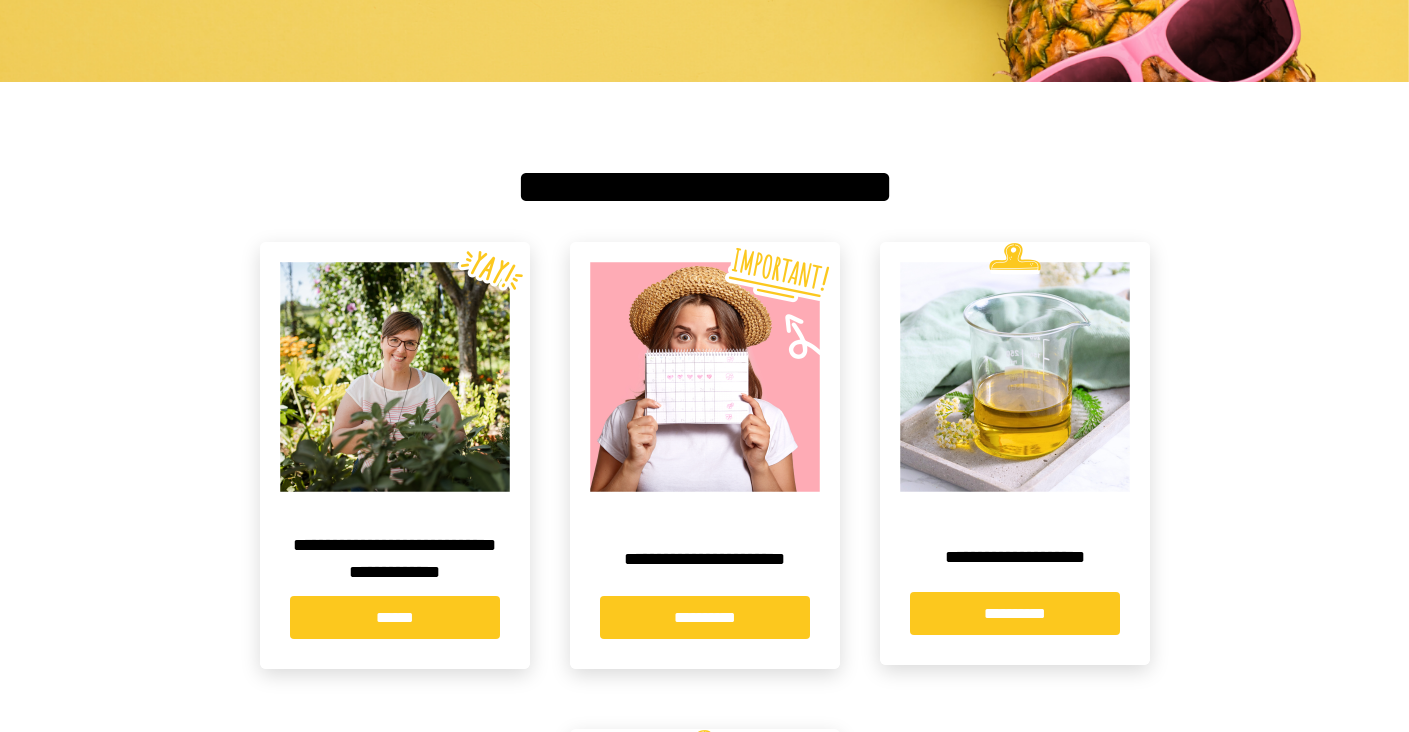scroll, scrollTop: 0, scrollLeft: 0, axis: both 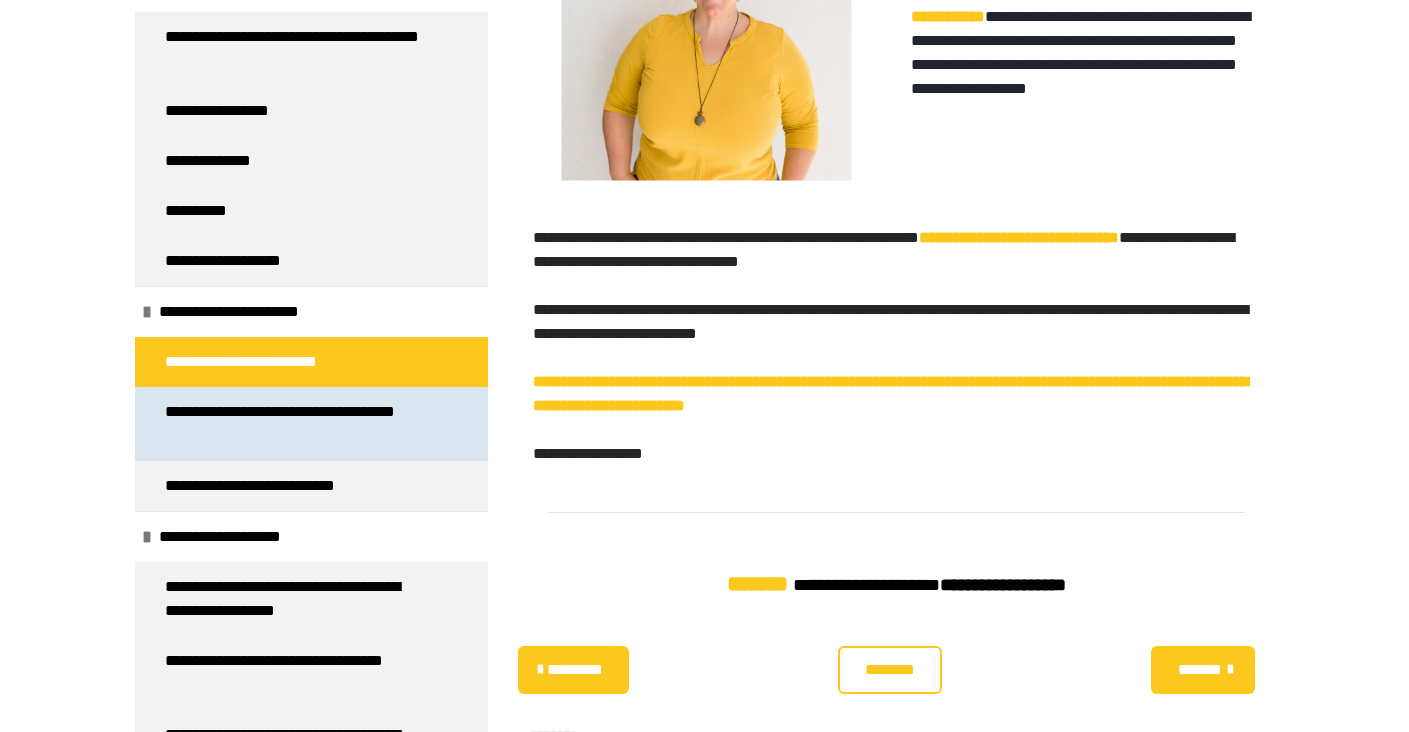 click on "**********" at bounding box center [296, 424] 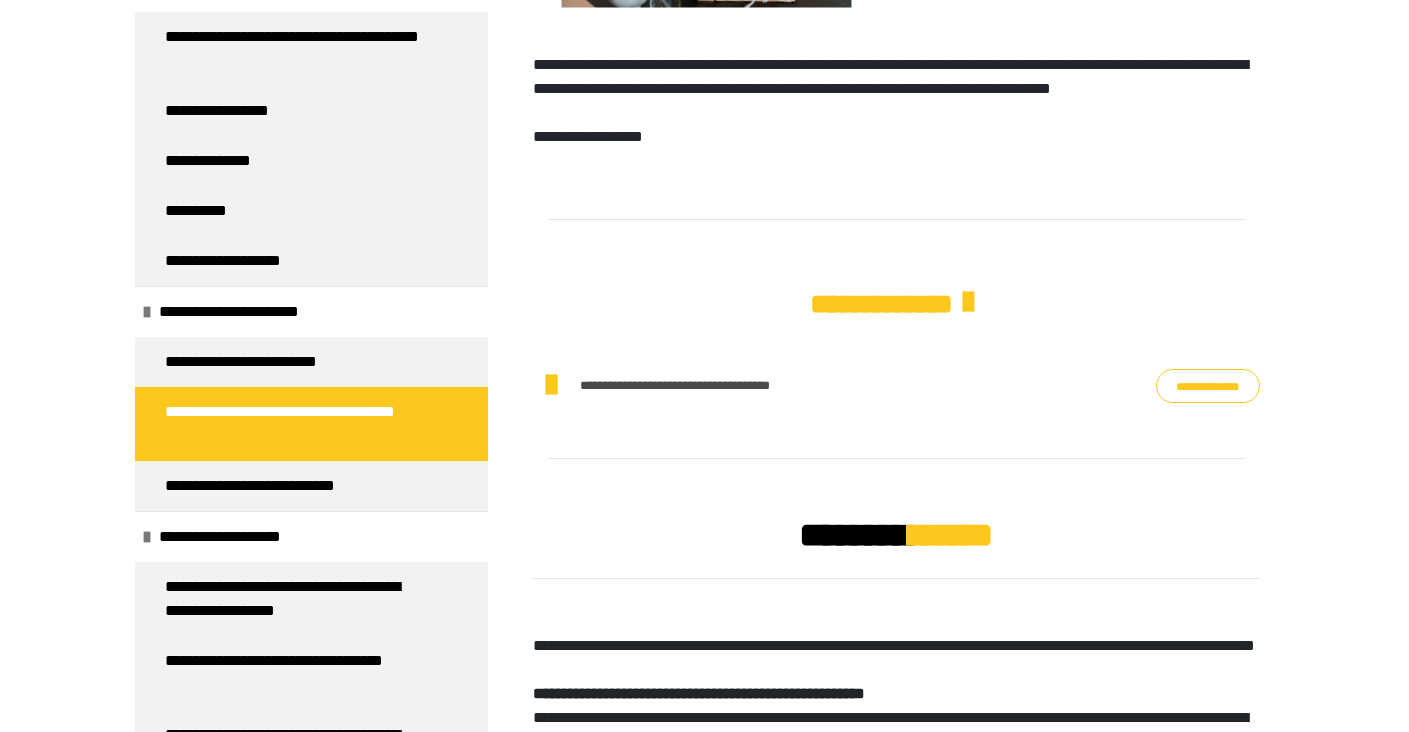 scroll, scrollTop: 258, scrollLeft: 0, axis: vertical 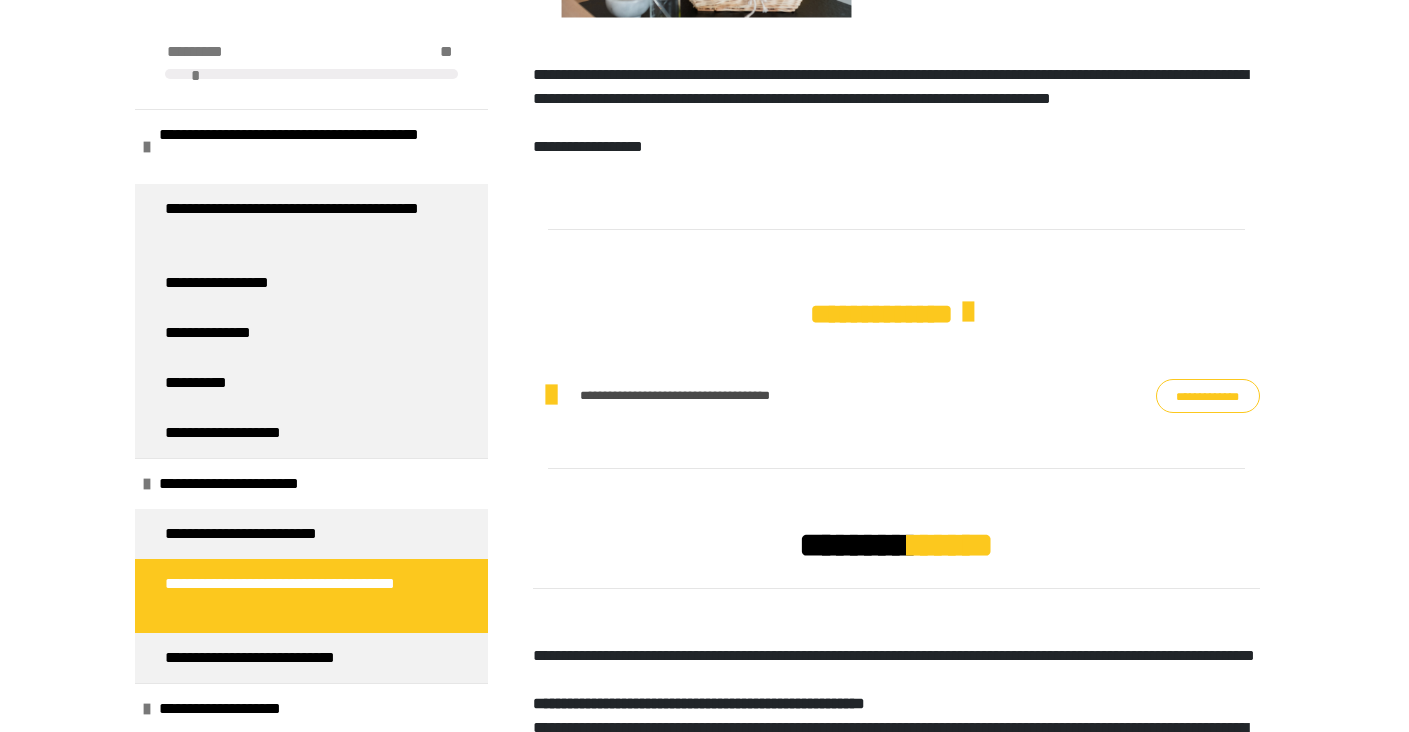 click on "**********" at bounding box center (1208, 396) 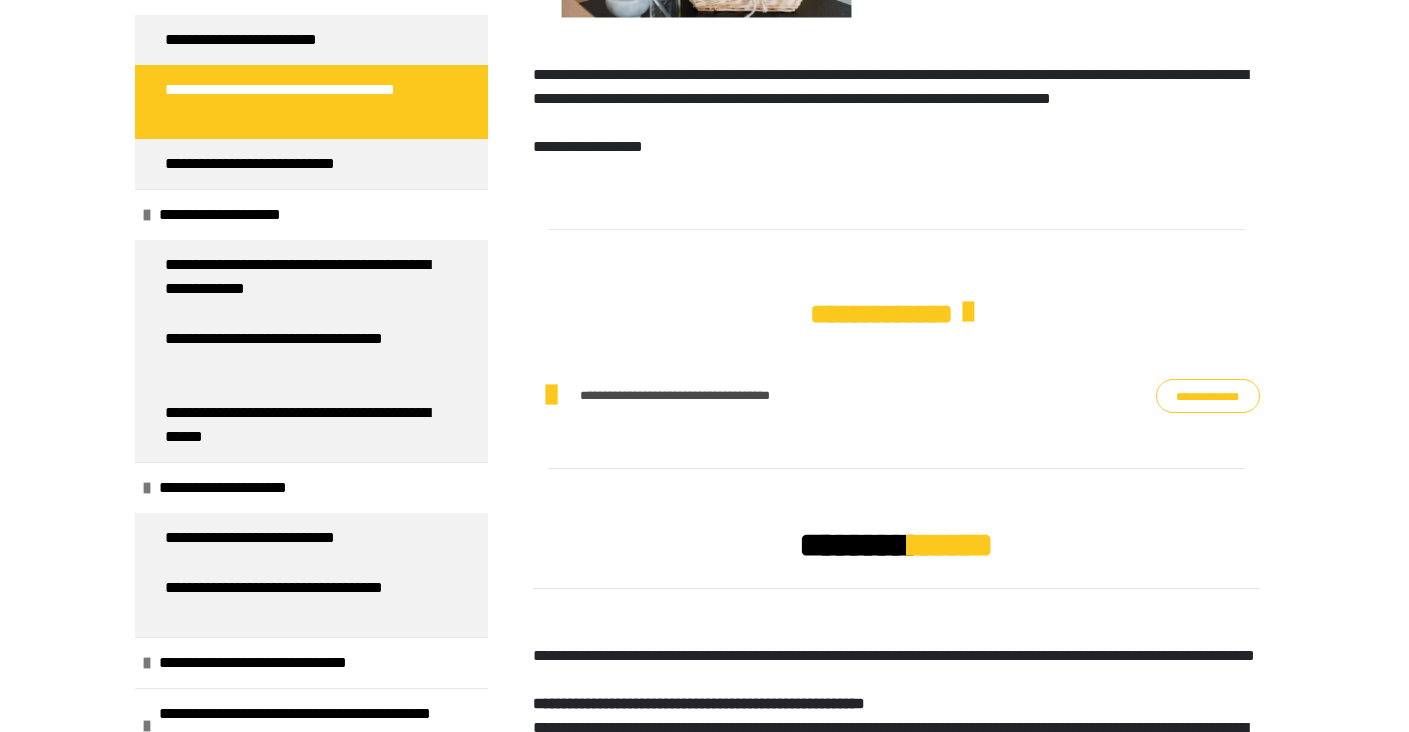 scroll, scrollTop: 520, scrollLeft: 0, axis: vertical 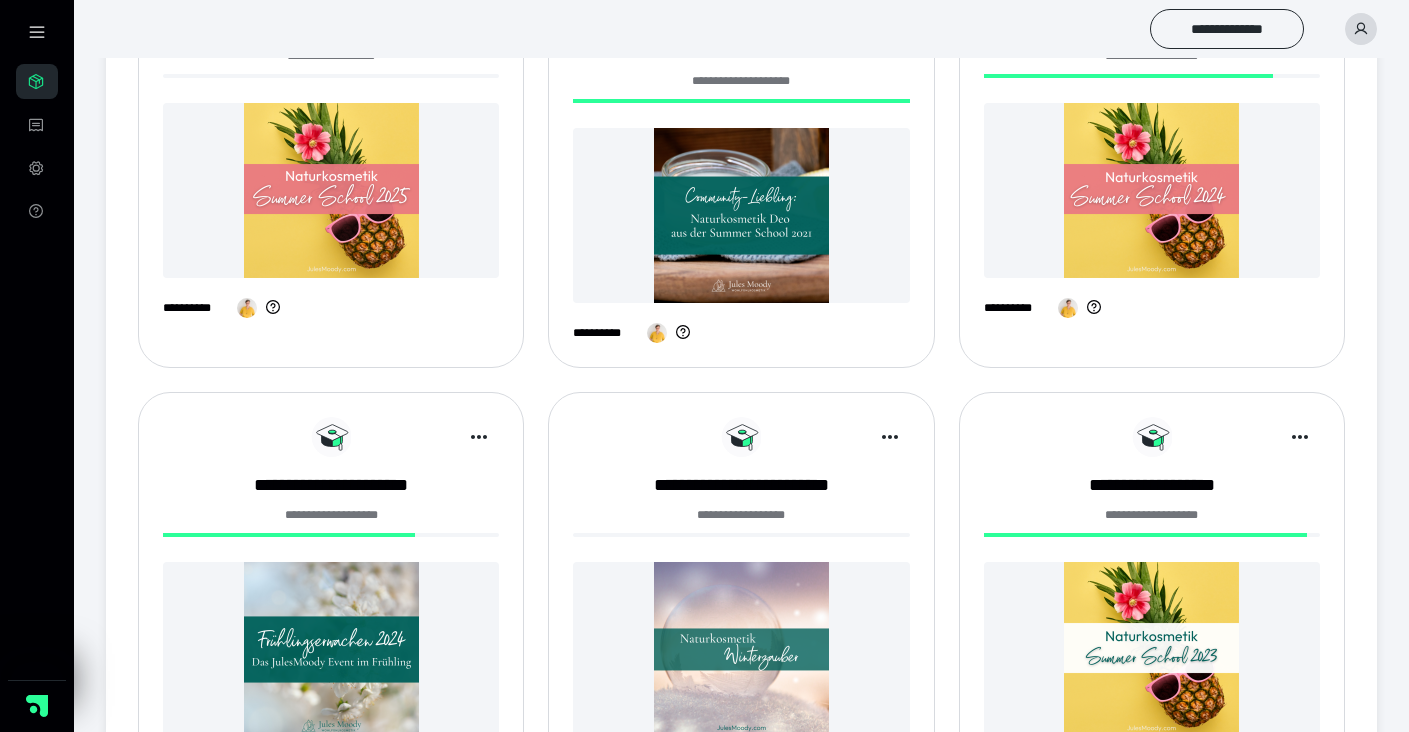 click at bounding box center (1152, 190) 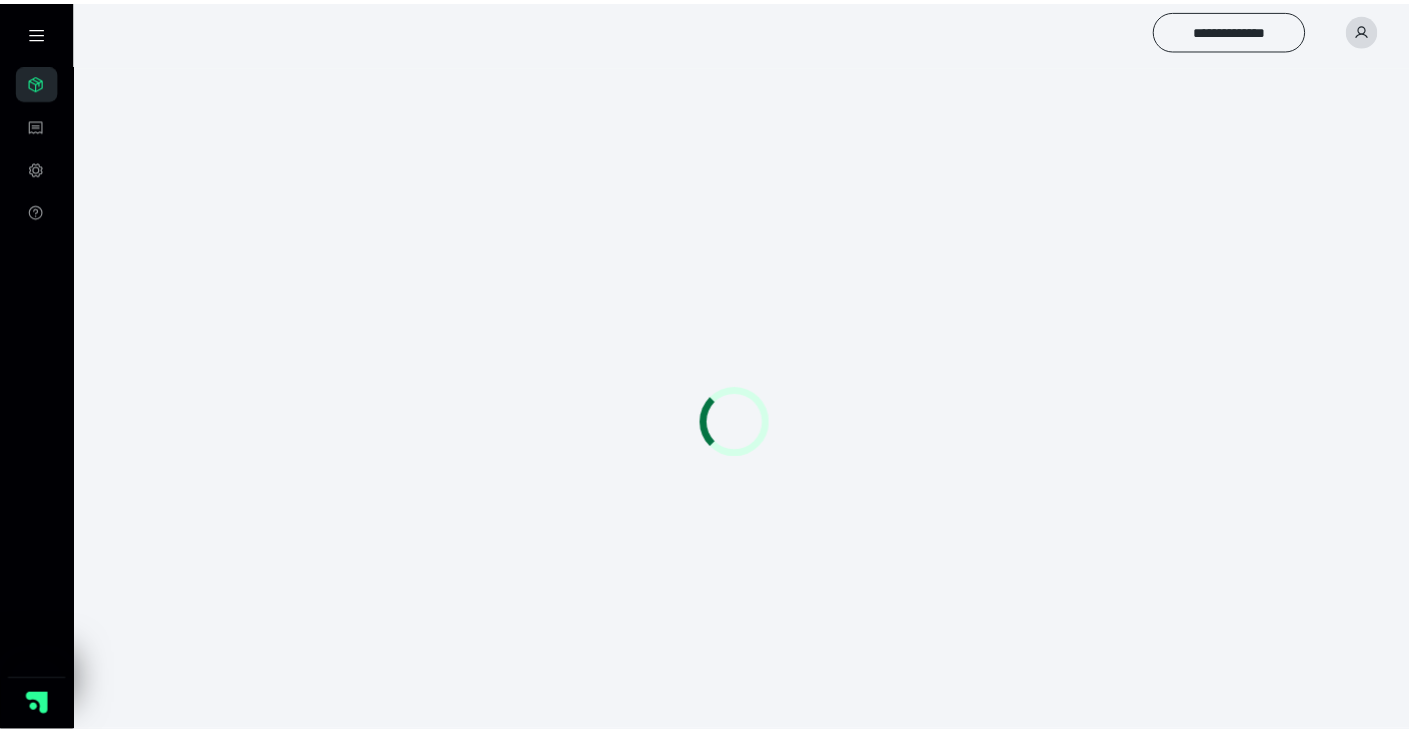 scroll, scrollTop: 0, scrollLeft: 0, axis: both 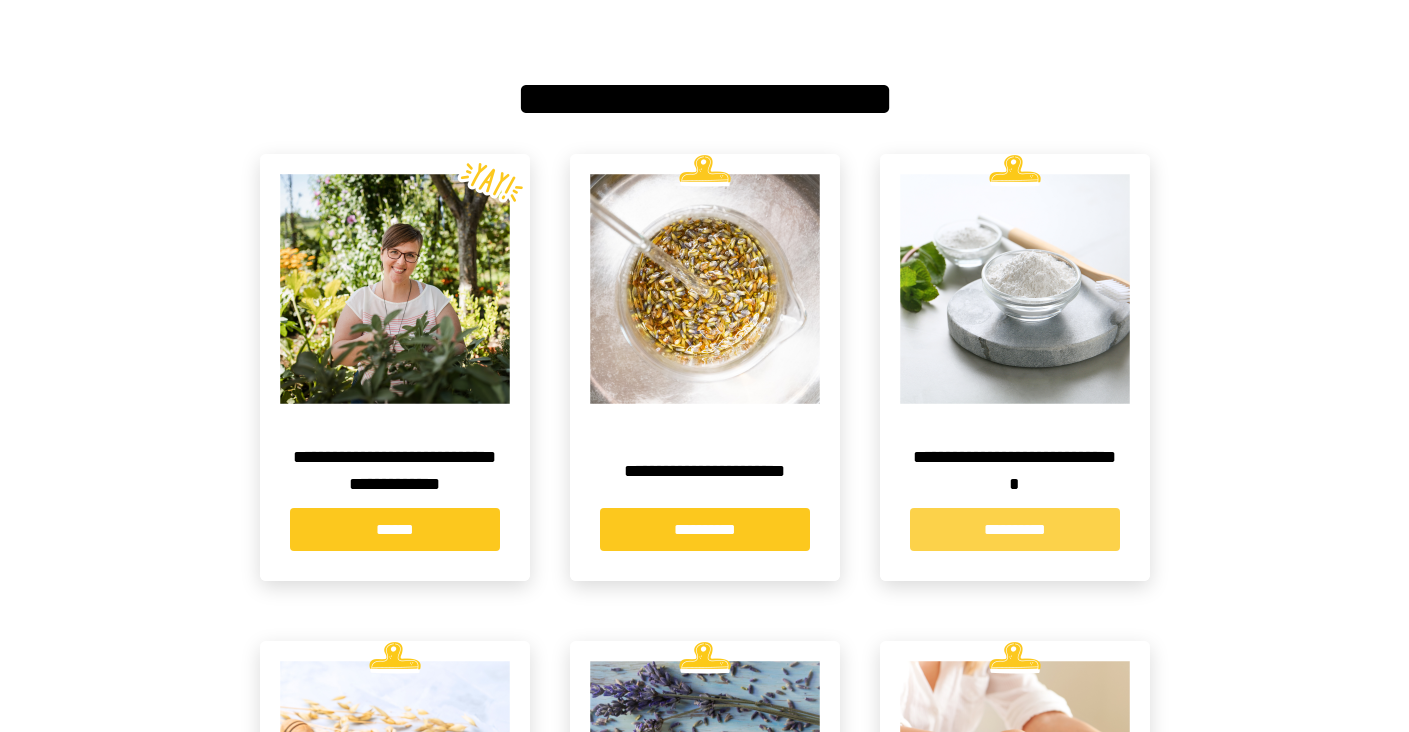 click on "**********" at bounding box center (1015, 529) 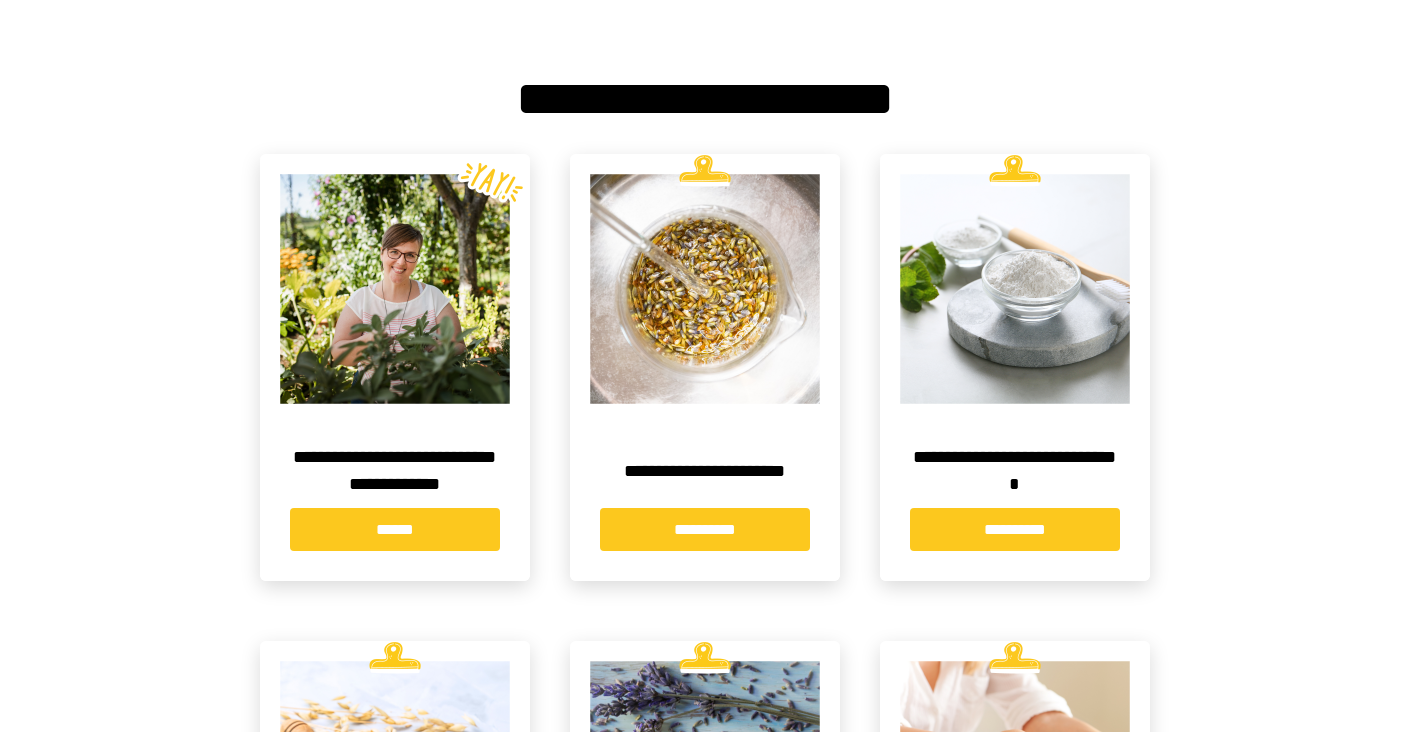 scroll, scrollTop: 0, scrollLeft: 0, axis: both 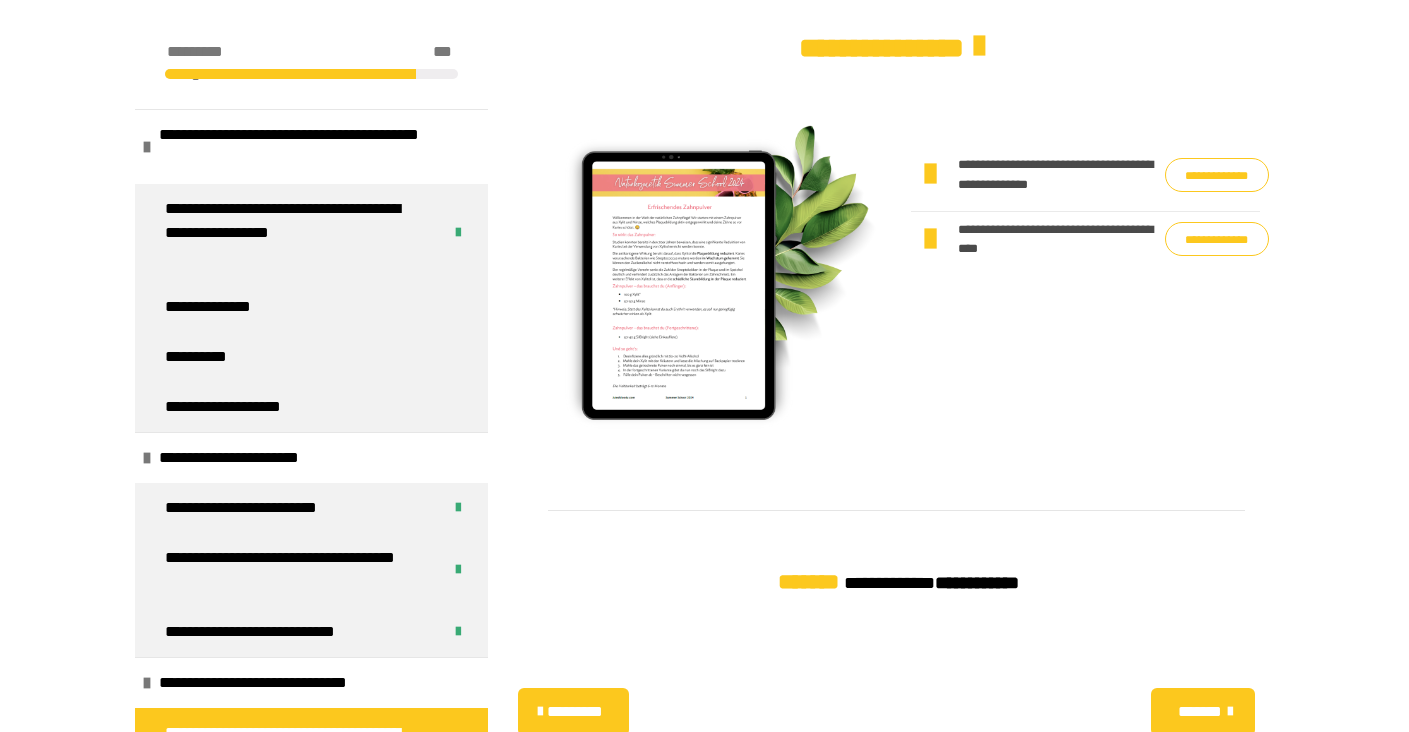 click on "**********" at bounding box center (1217, 239) 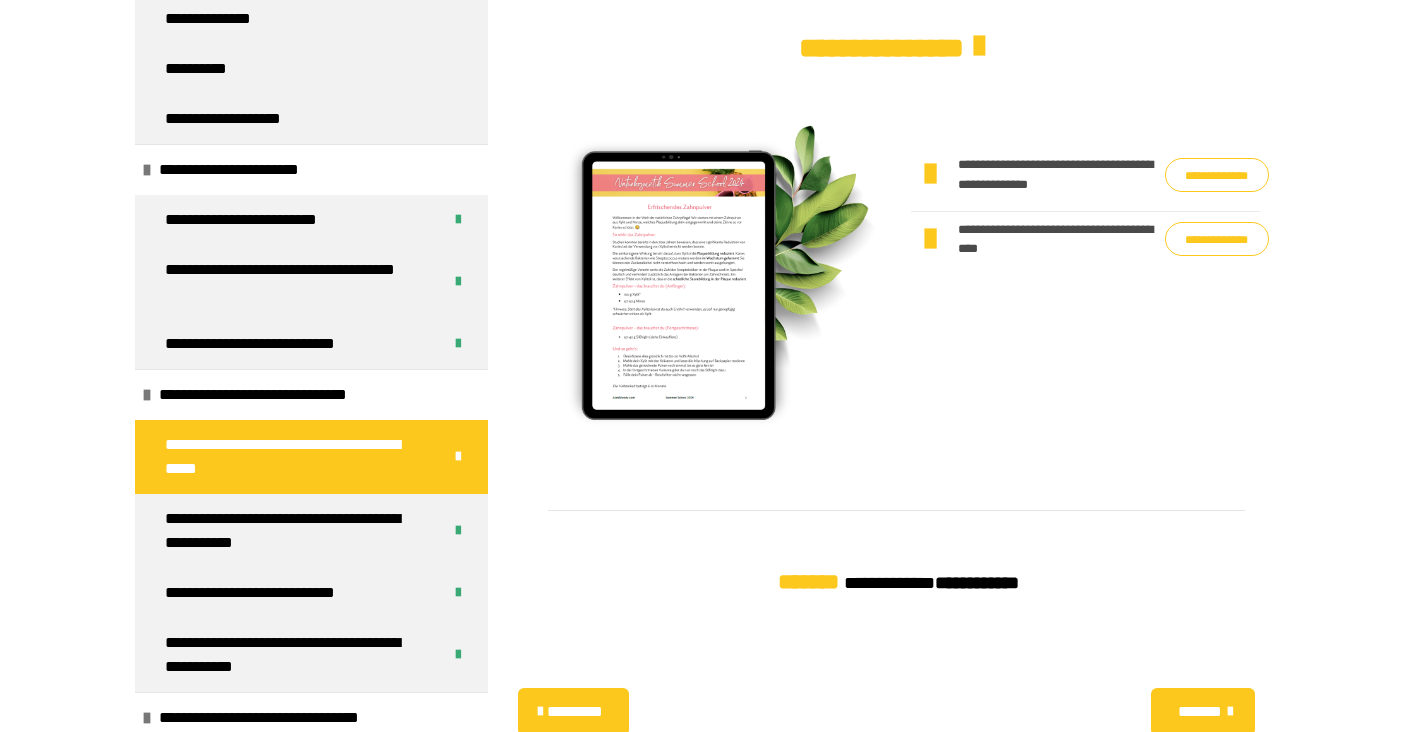 scroll, scrollTop: 313, scrollLeft: 0, axis: vertical 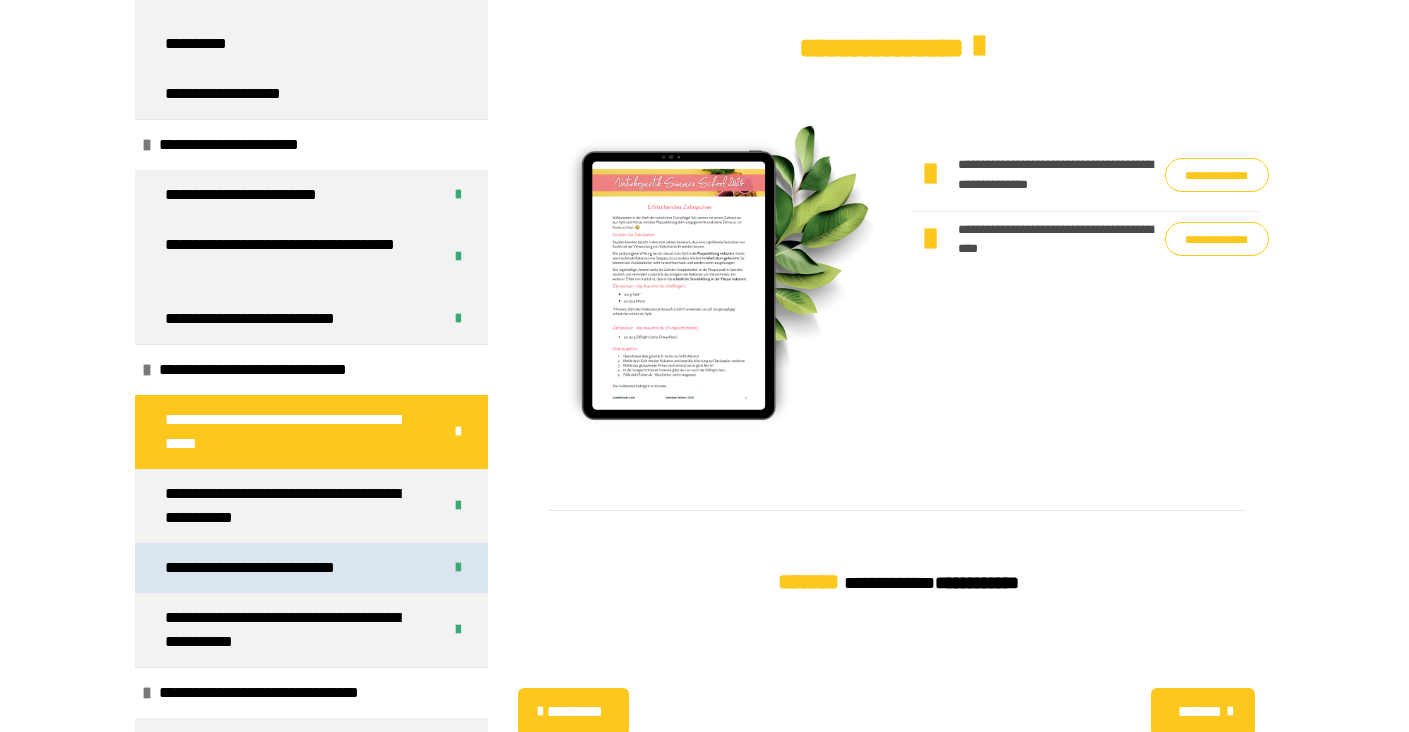 click on "**********" at bounding box center [274, 568] 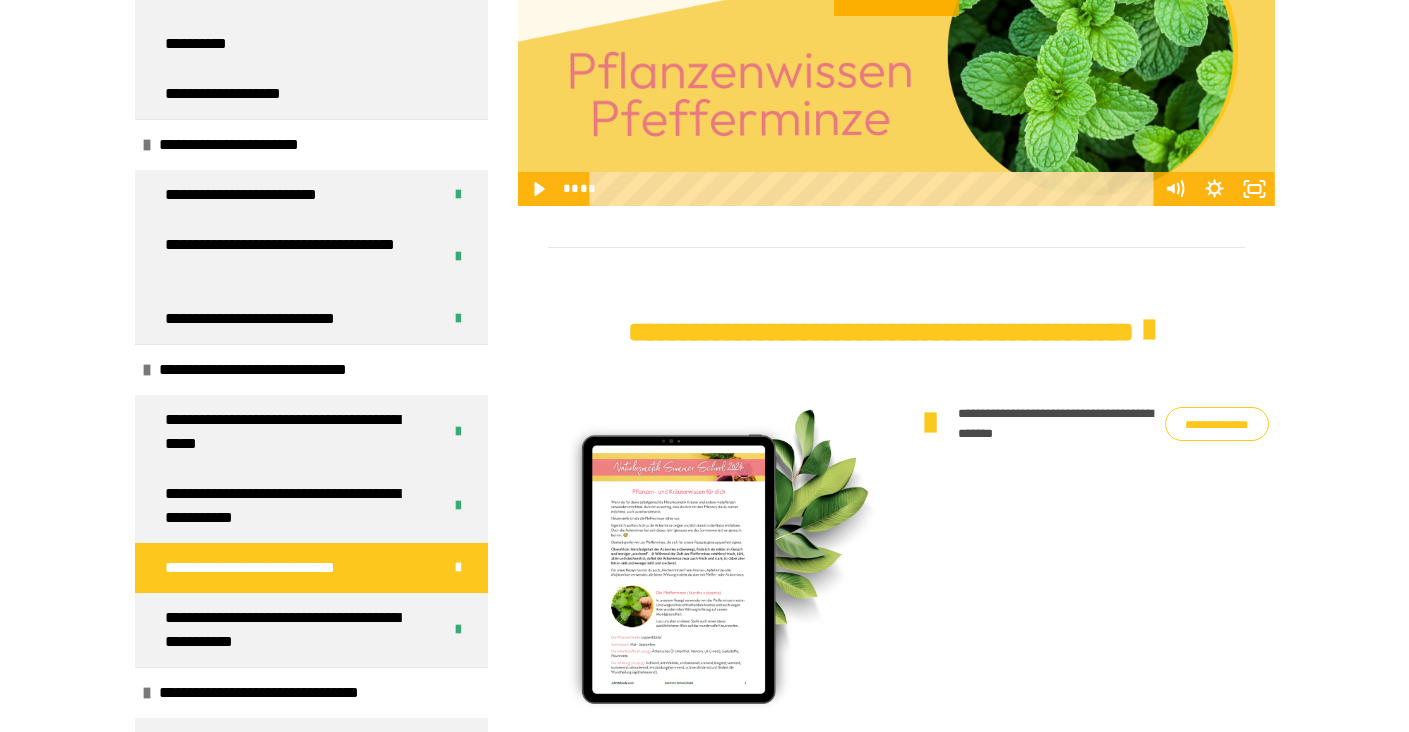 scroll, scrollTop: 1287, scrollLeft: 0, axis: vertical 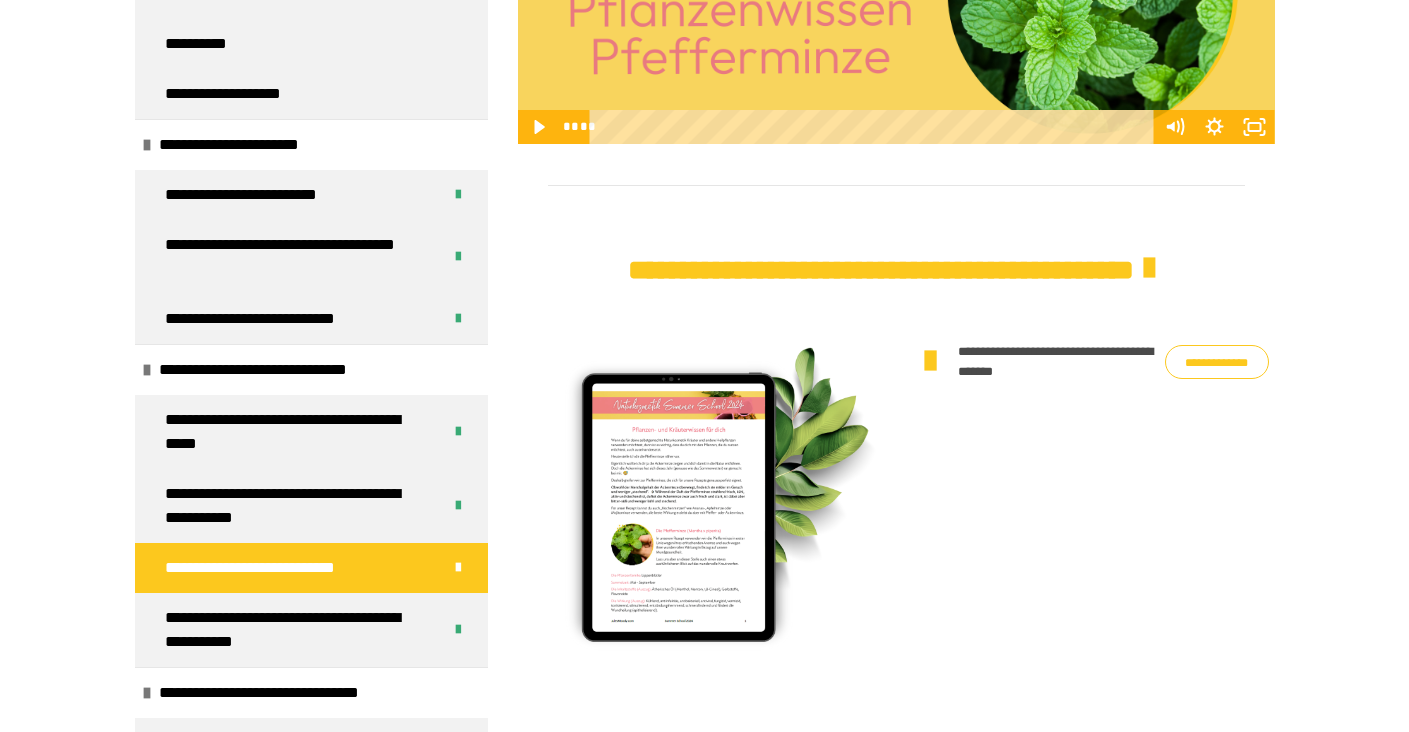 click on "**********" at bounding box center (1217, 362) 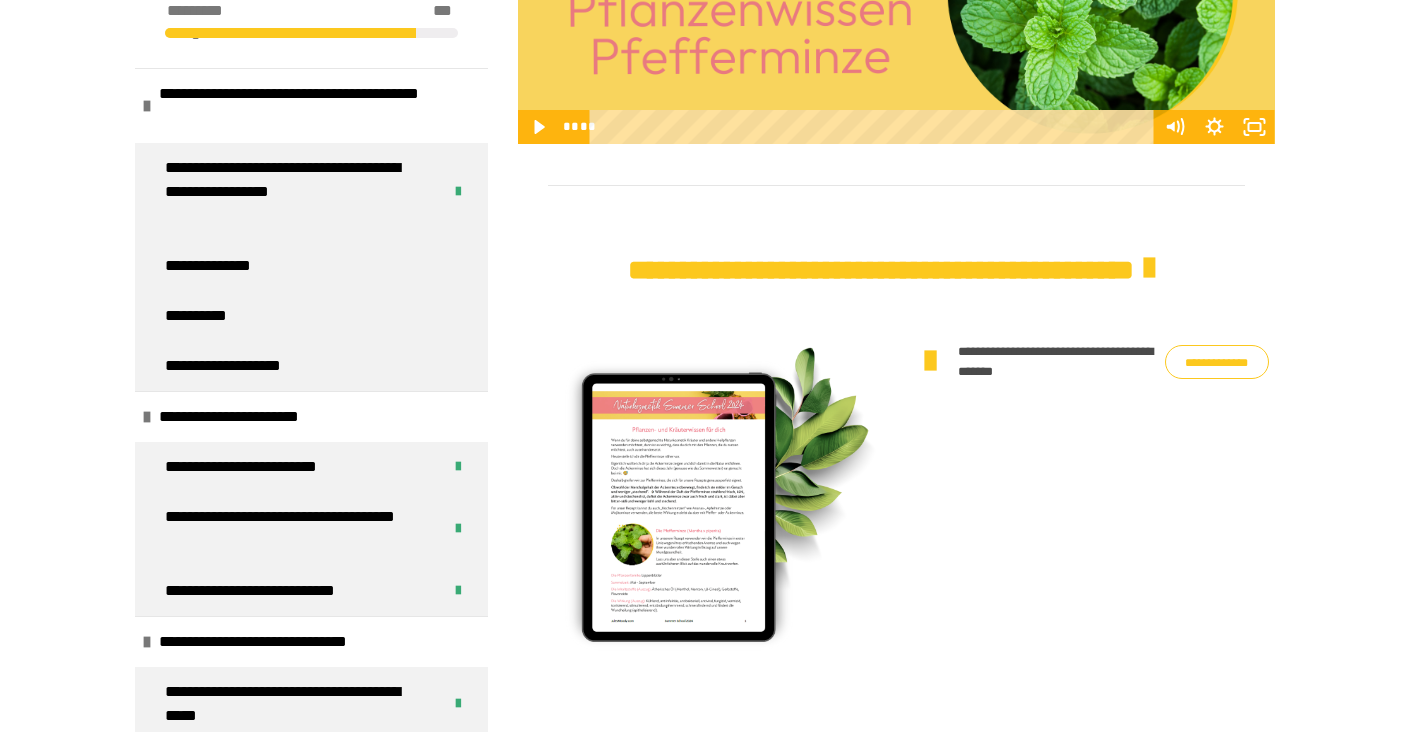 scroll, scrollTop: 0, scrollLeft: 0, axis: both 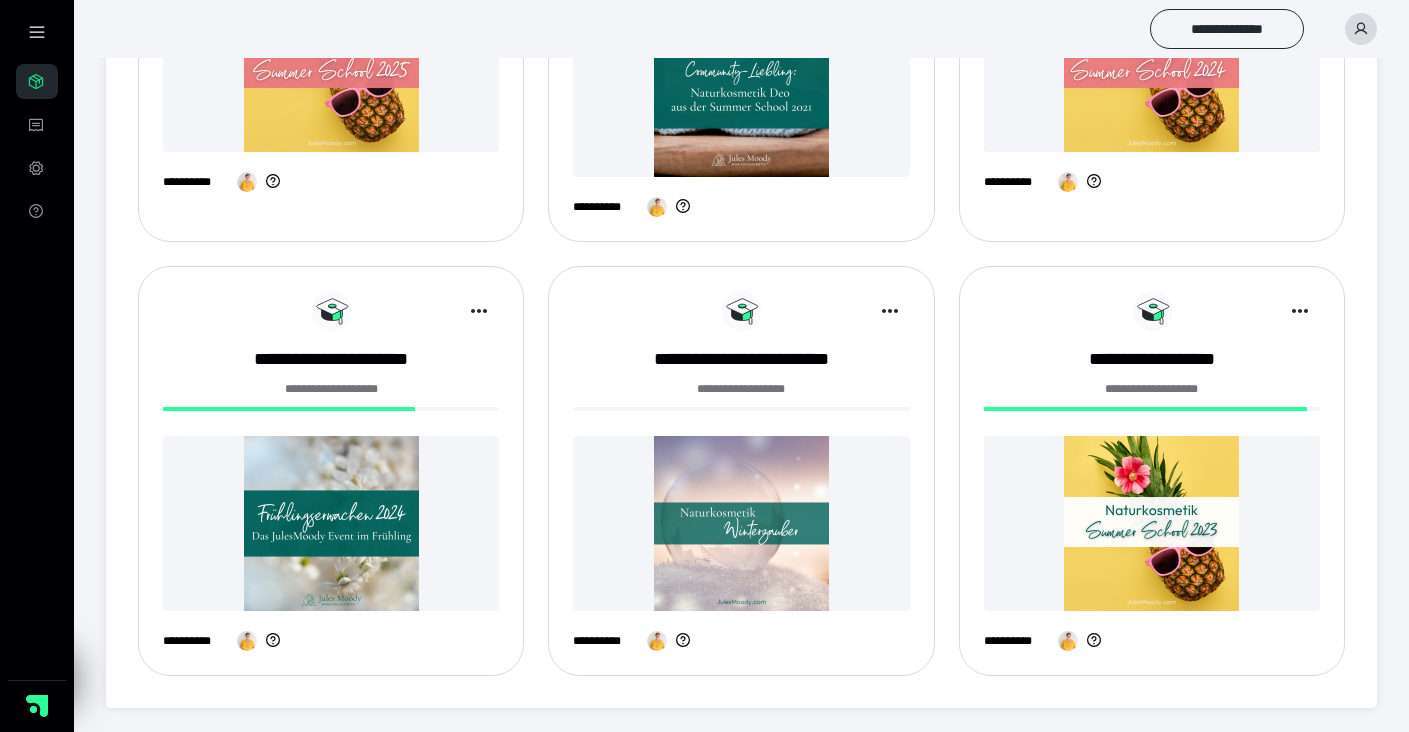 click at bounding box center [1152, 523] 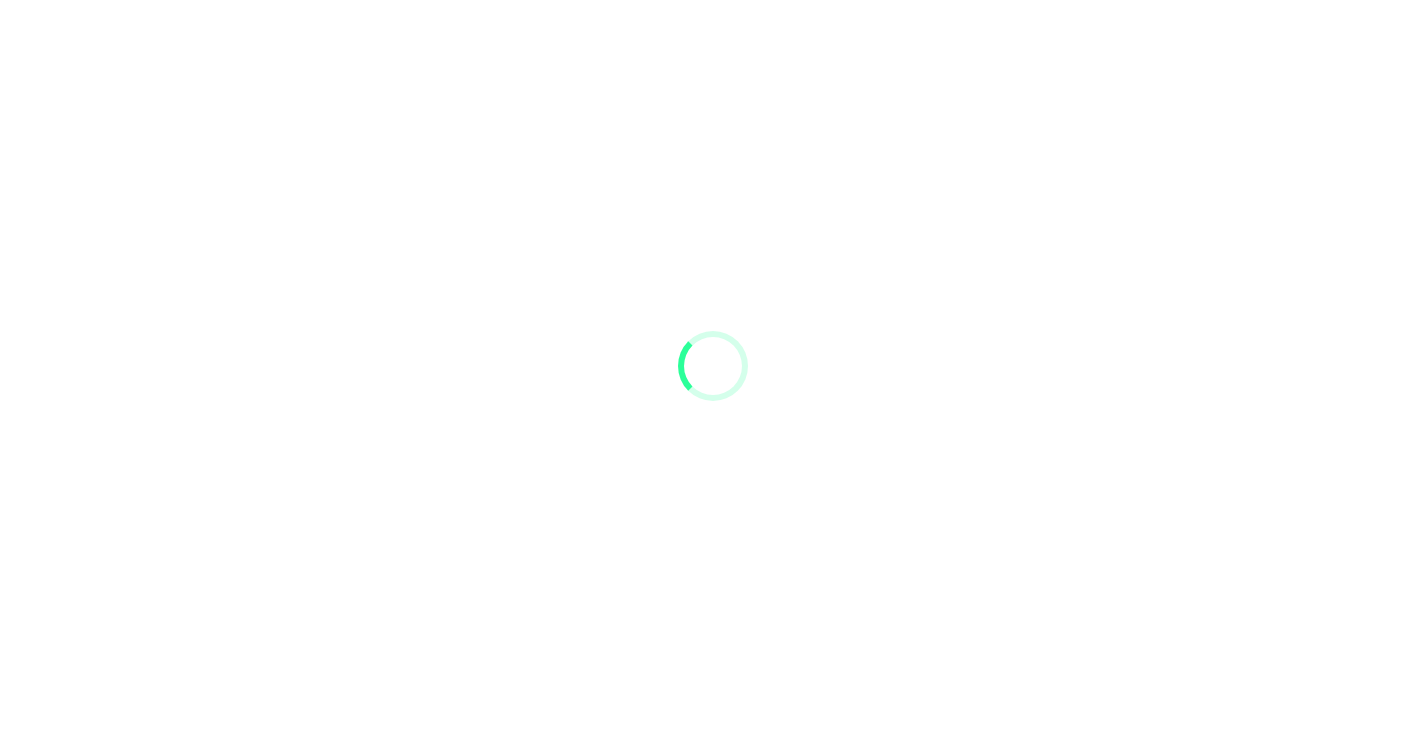 scroll, scrollTop: 0, scrollLeft: 0, axis: both 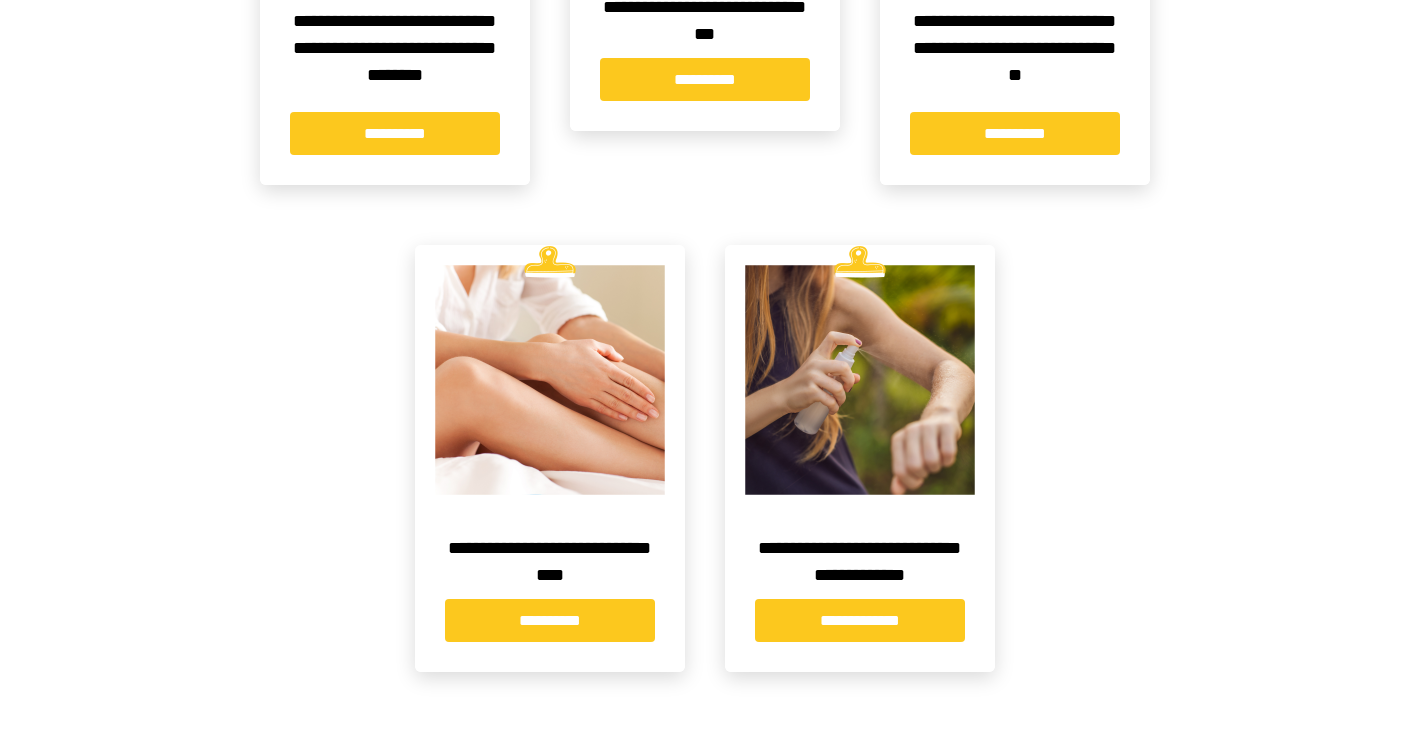 click on "**********" at bounding box center [860, 620] 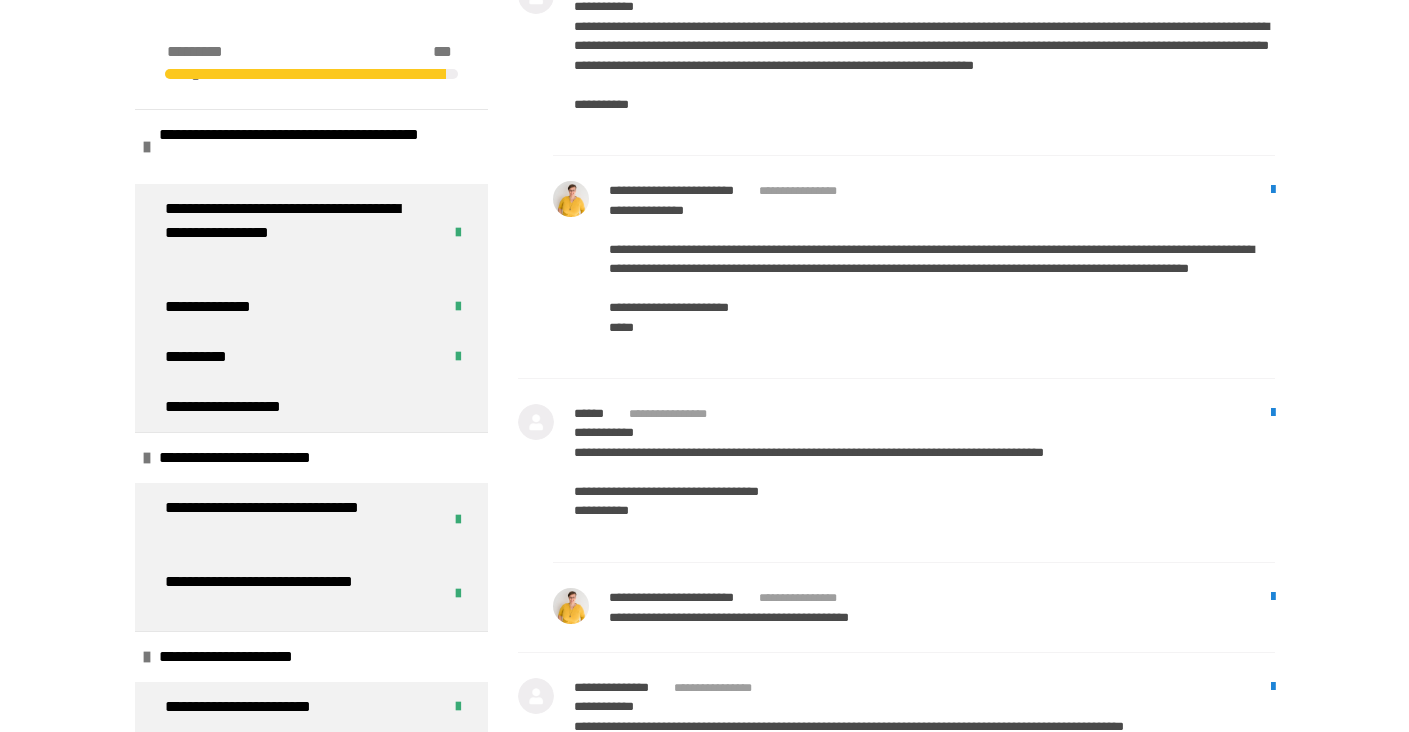 scroll, scrollTop: 1880, scrollLeft: 0, axis: vertical 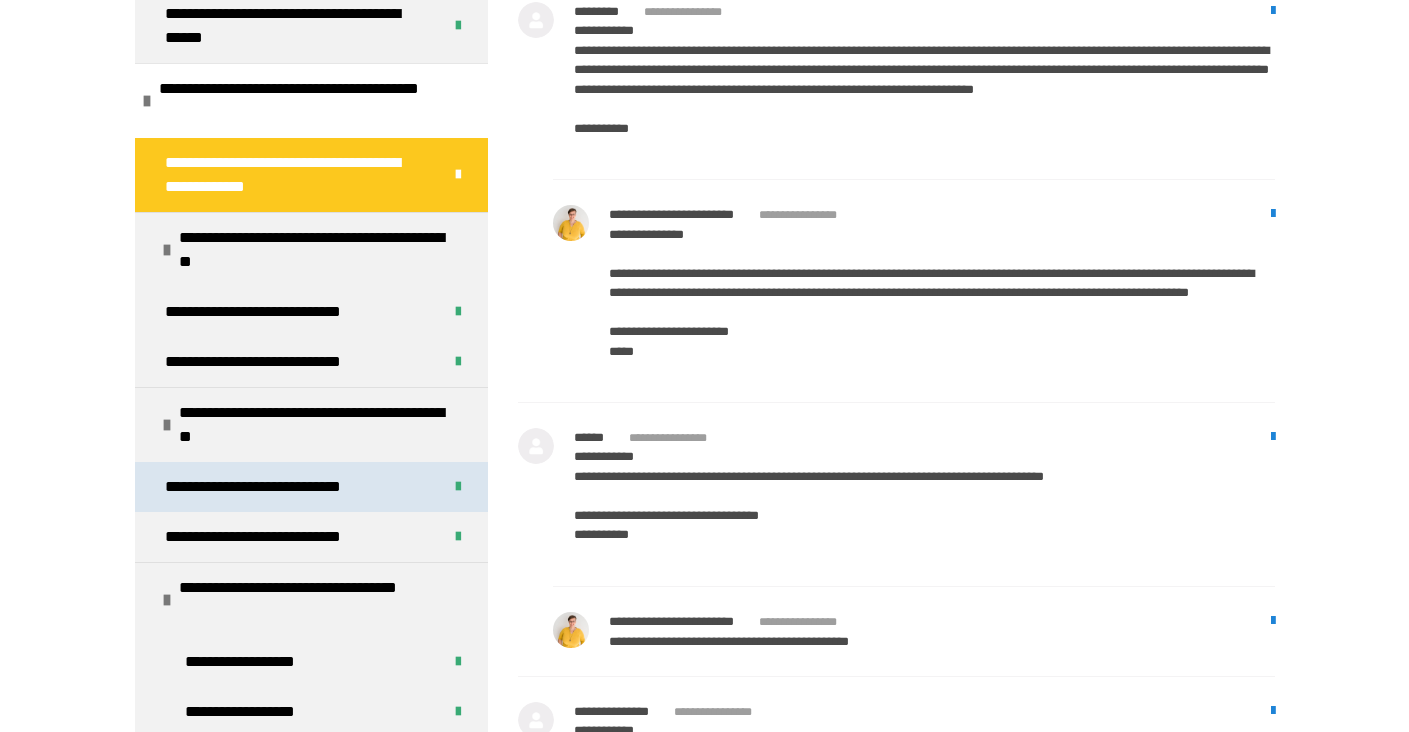 click on "**********" at bounding box center [268, 487] 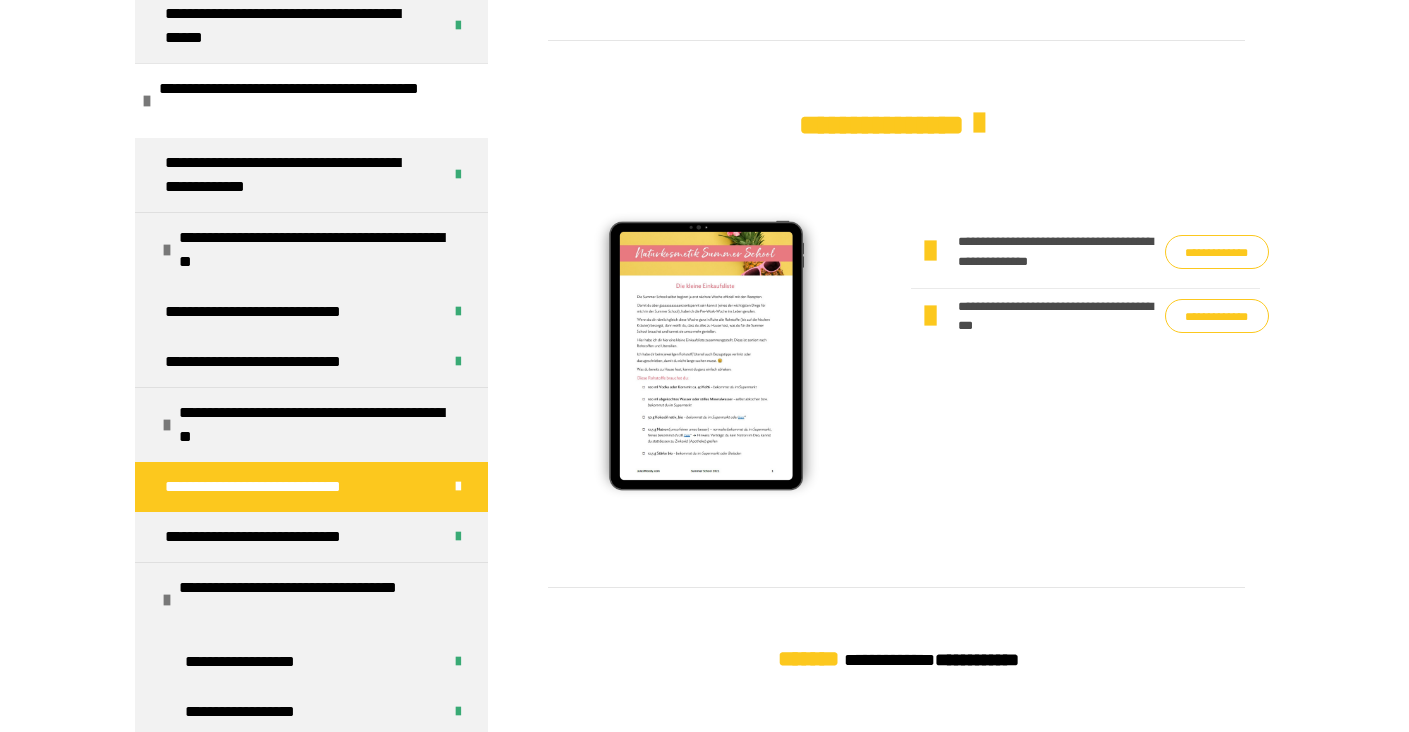 scroll, scrollTop: 1071, scrollLeft: 0, axis: vertical 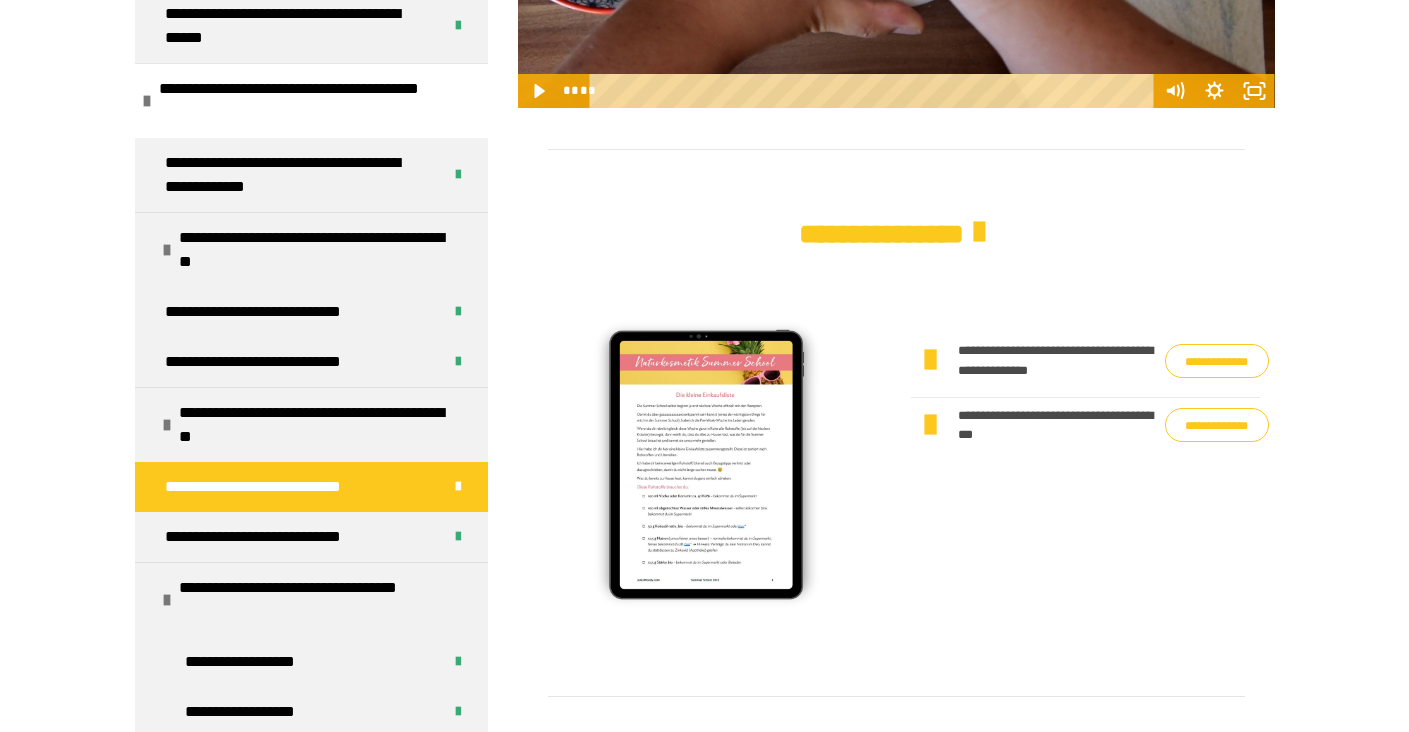 click on "**********" at bounding box center [1217, 425] 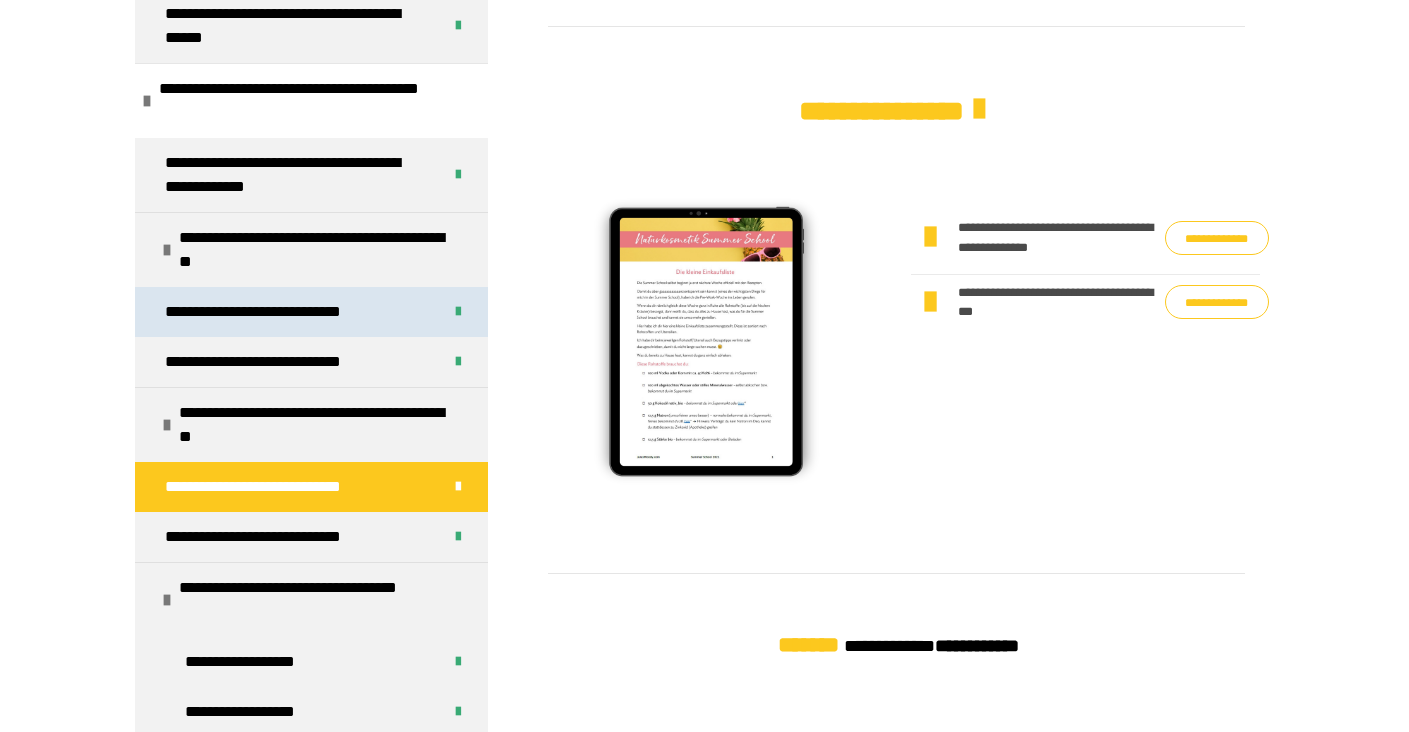 scroll, scrollTop: 1311, scrollLeft: 0, axis: vertical 